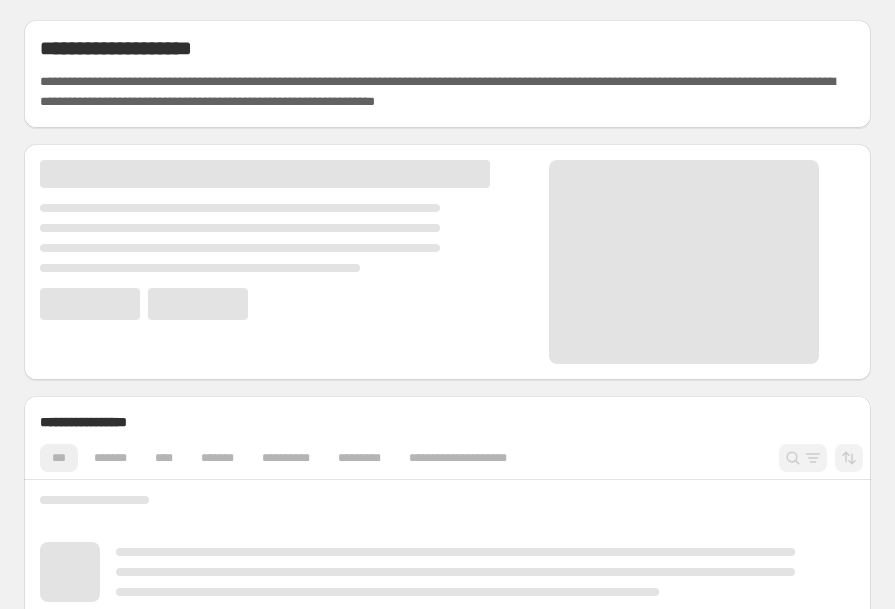 scroll, scrollTop: 0, scrollLeft: 0, axis: both 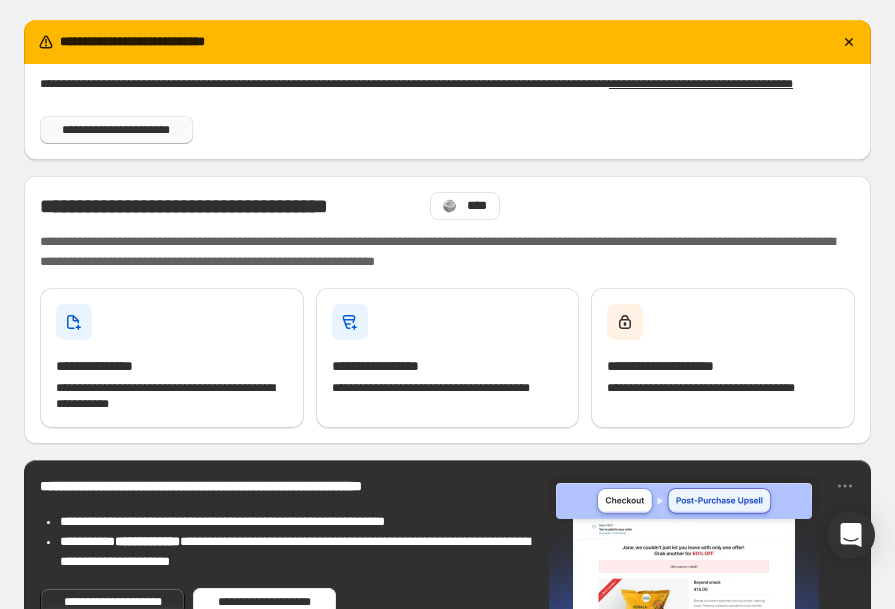 click on "**********" at bounding box center [116, 130] 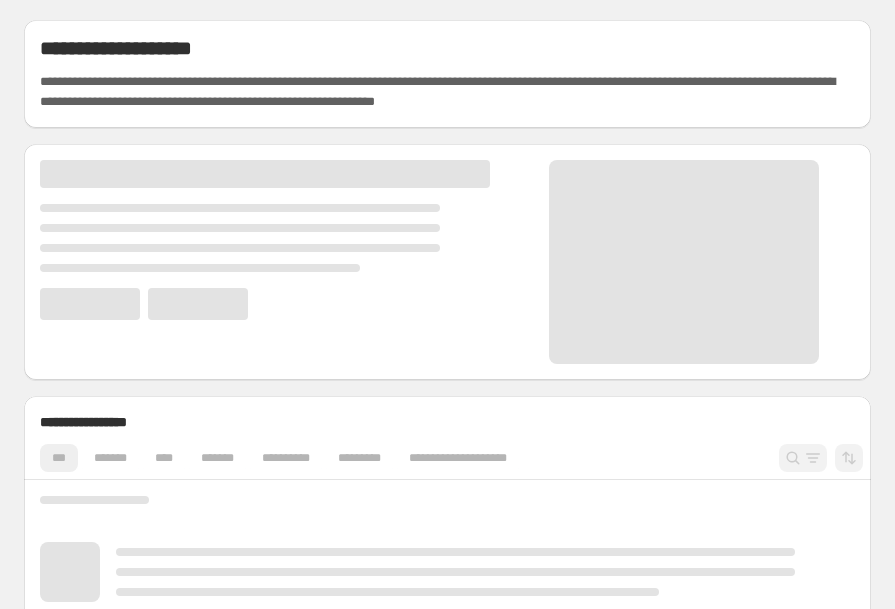 scroll, scrollTop: 0, scrollLeft: 0, axis: both 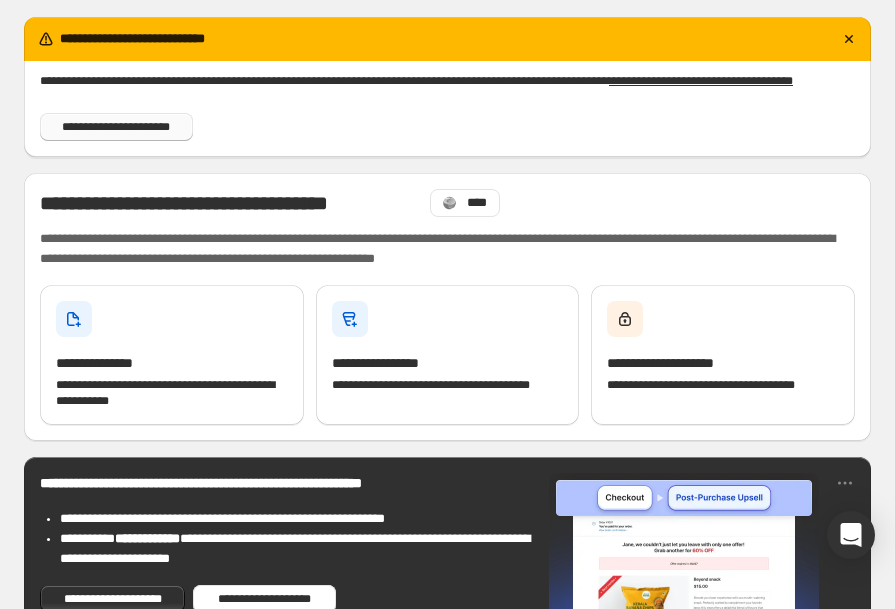 click on "**********" at bounding box center (116, 127) 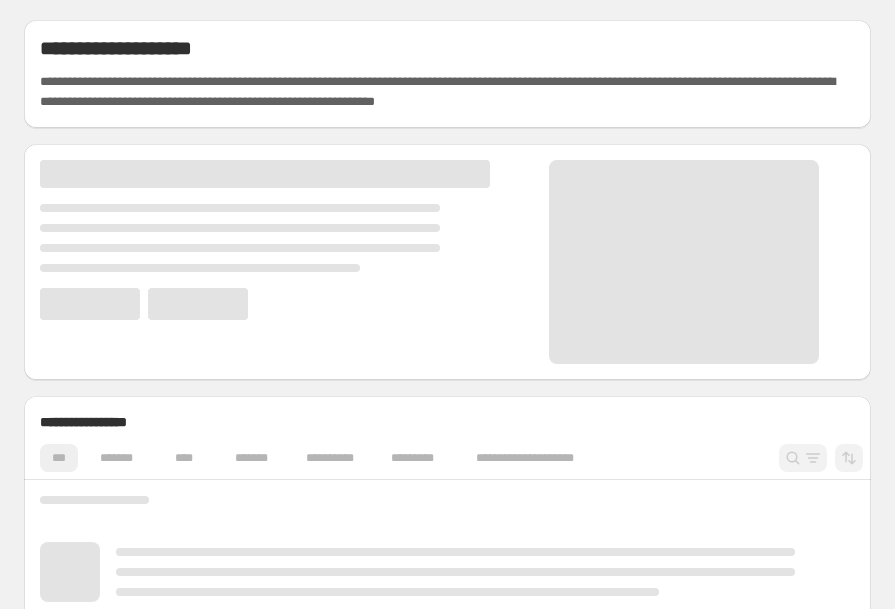scroll, scrollTop: 0, scrollLeft: 0, axis: both 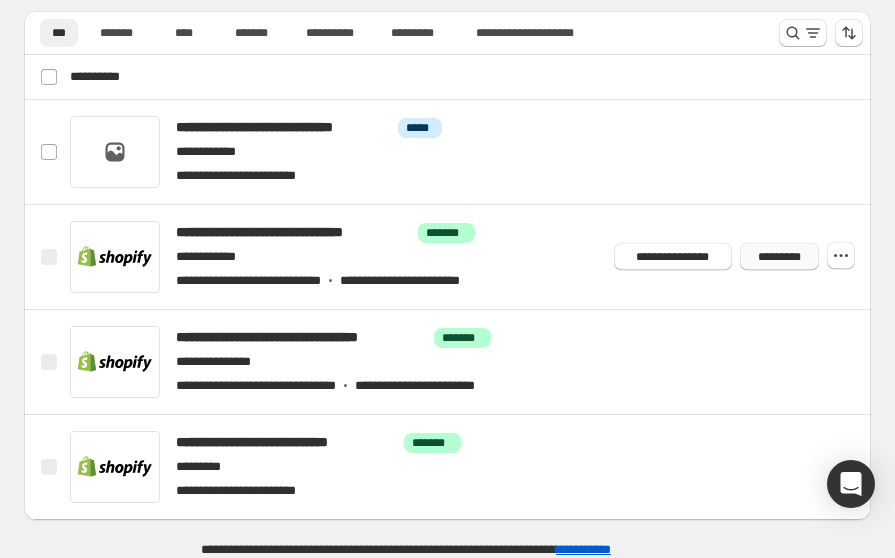 click on "*********" at bounding box center (779, 257) 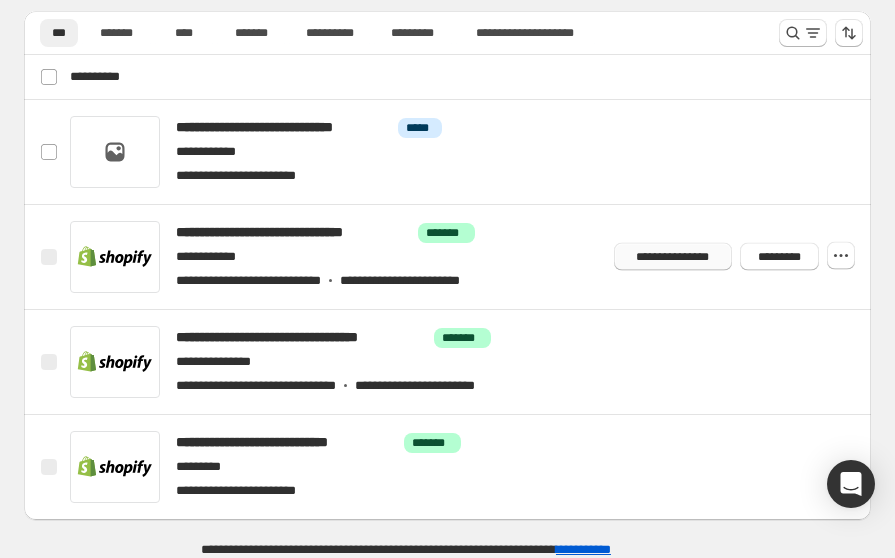 click on "**********" at bounding box center (673, 257) 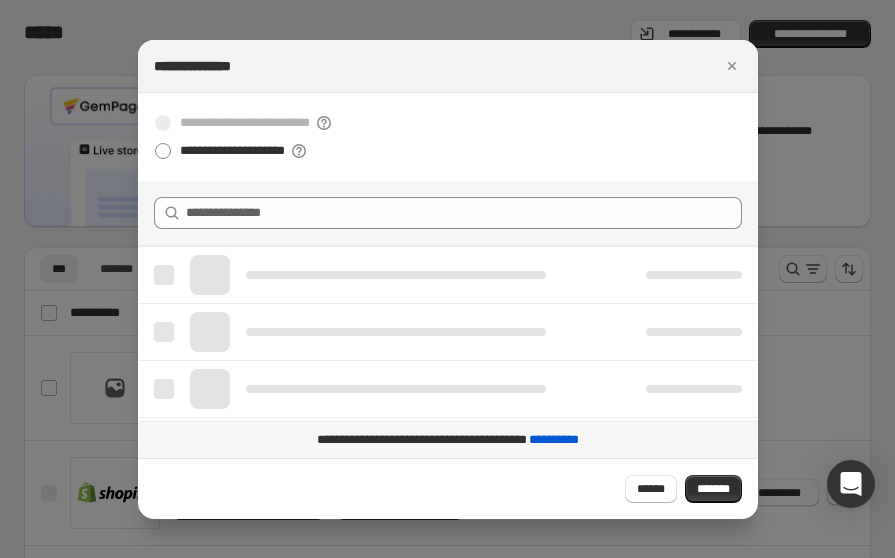 scroll, scrollTop: 0, scrollLeft: 0, axis: both 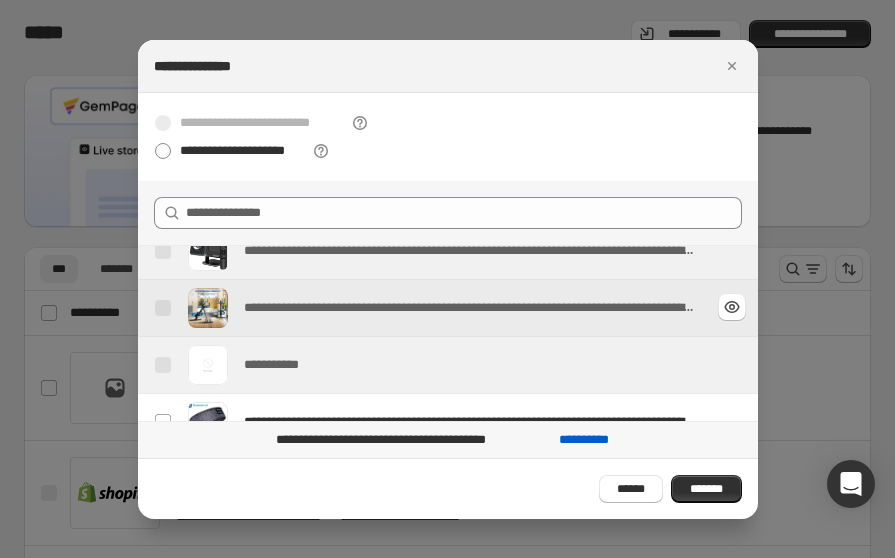 click on "**********" at bounding box center [441, 308] 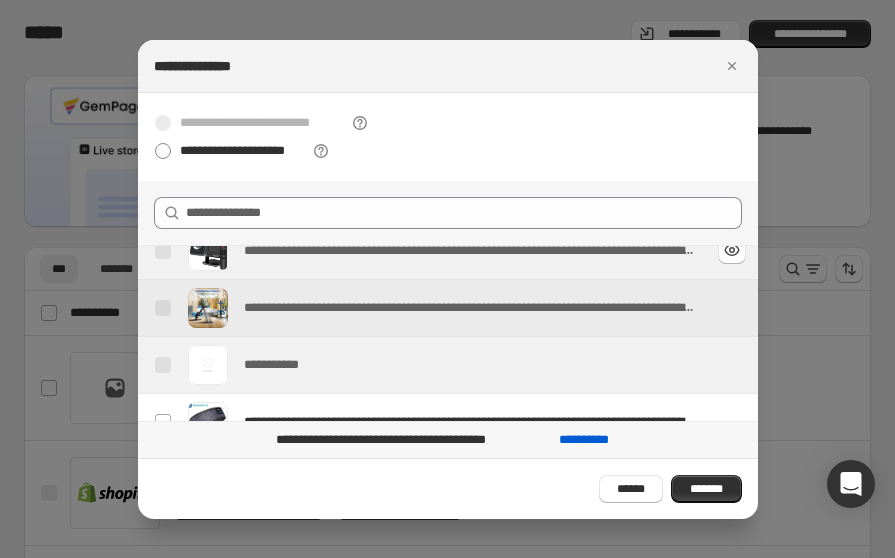 click on "**********" at bounding box center (470, 251) 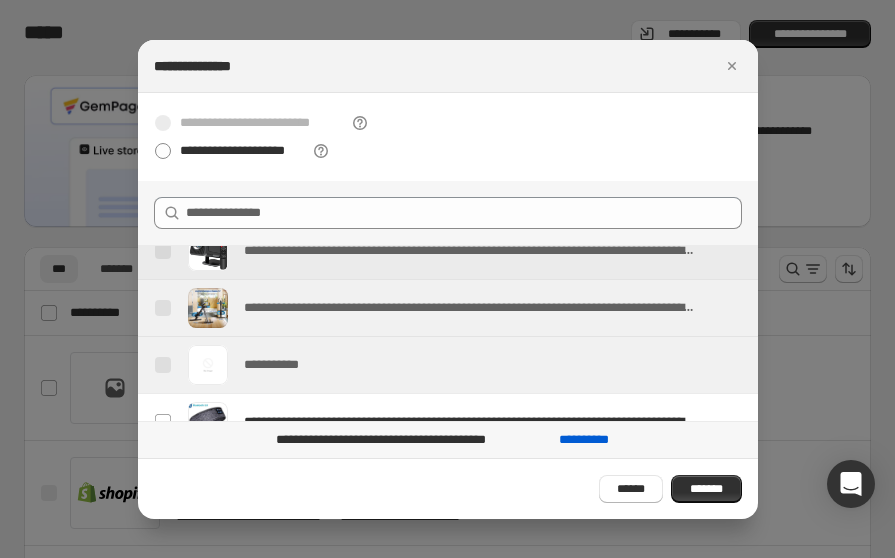 click on "**********" at bounding box center (263, 123) 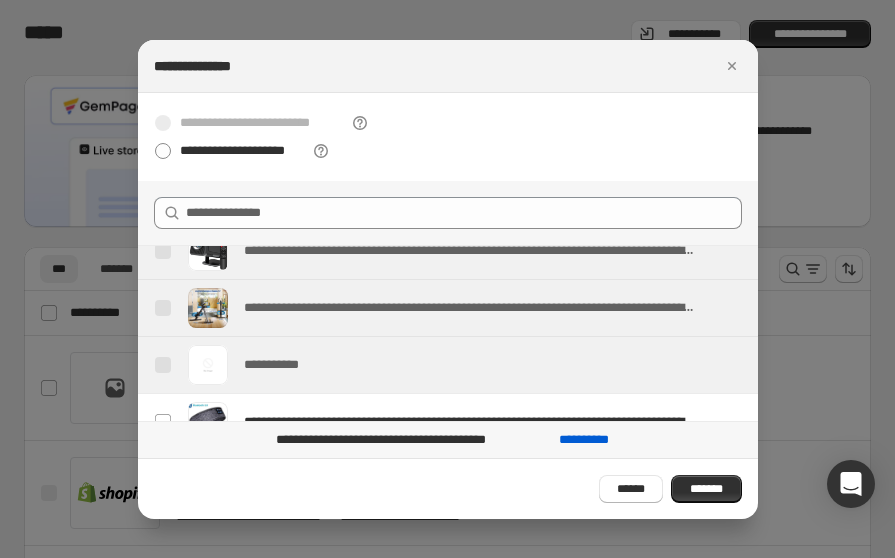 click on "**********" at bounding box center (263, 123) 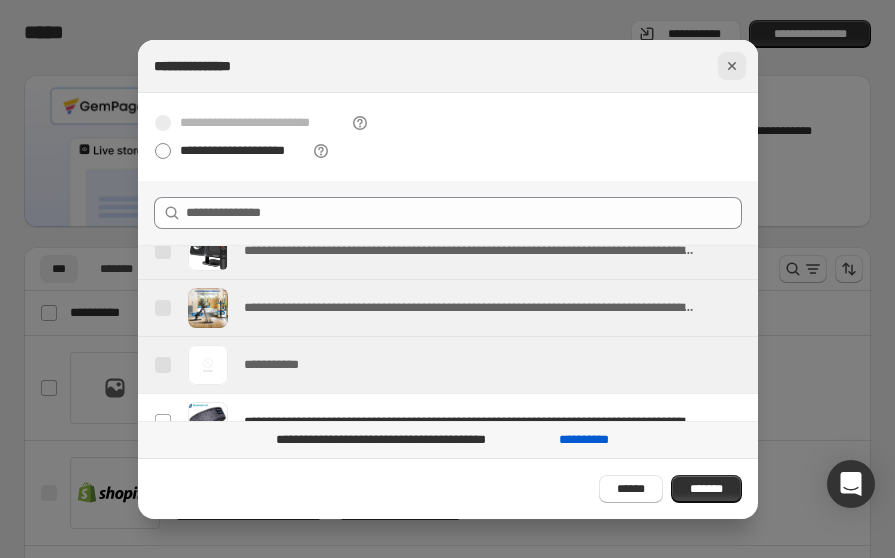 click 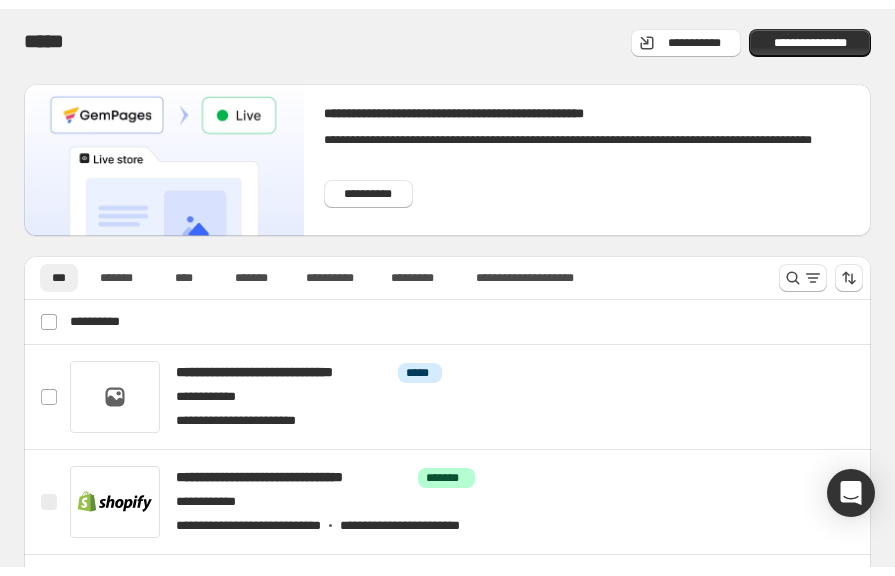 scroll, scrollTop: 0, scrollLeft: 0, axis: both 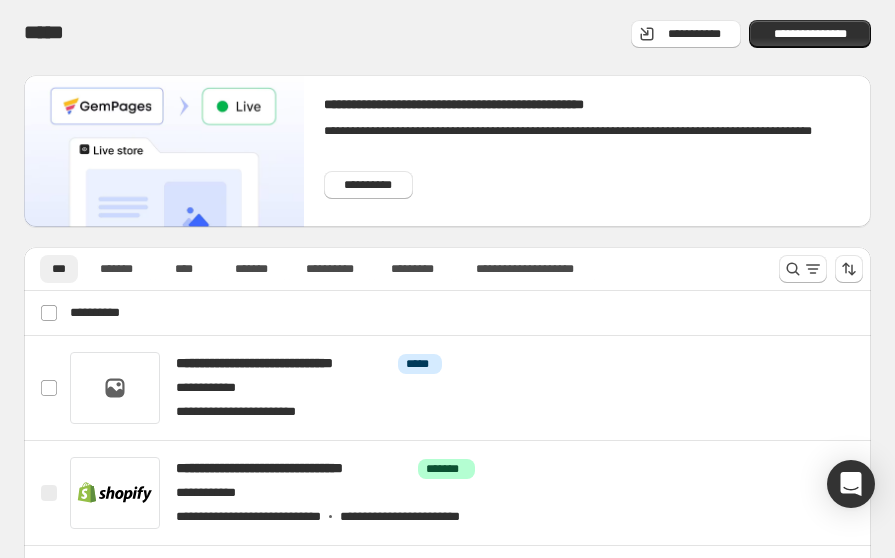 click on "**********" at bounding box center (447, 402) 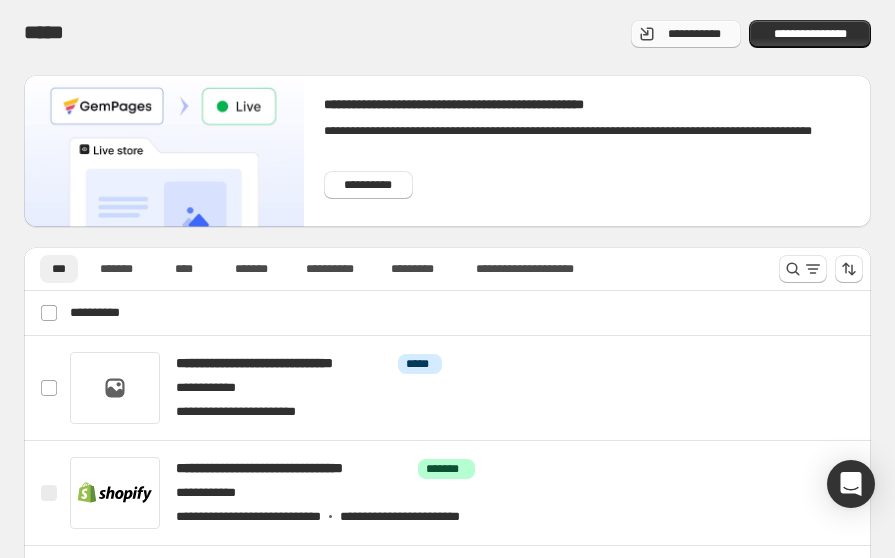 click on "**********" at bounding box center [694, 34] 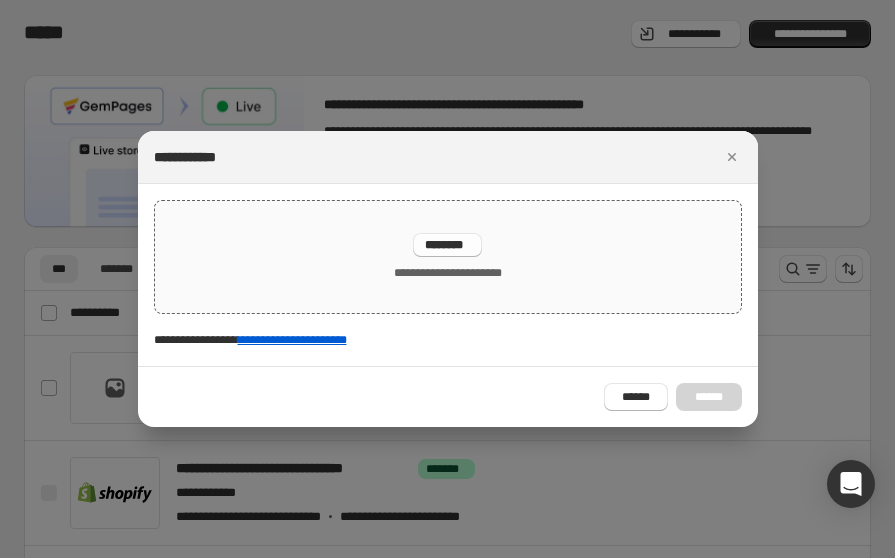 click on "**********" at bounding box center [448, 257] 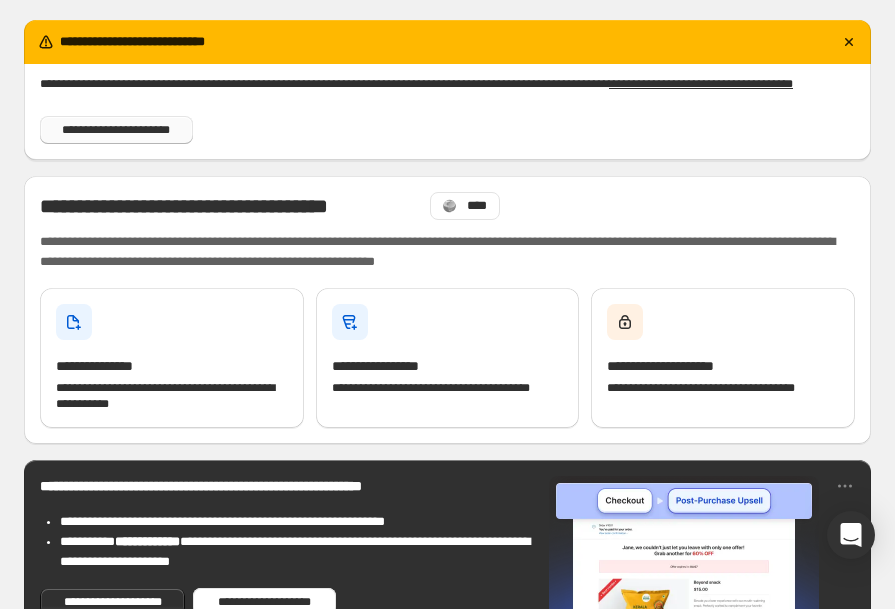 click on "**********" at bounding box center (116, 130) 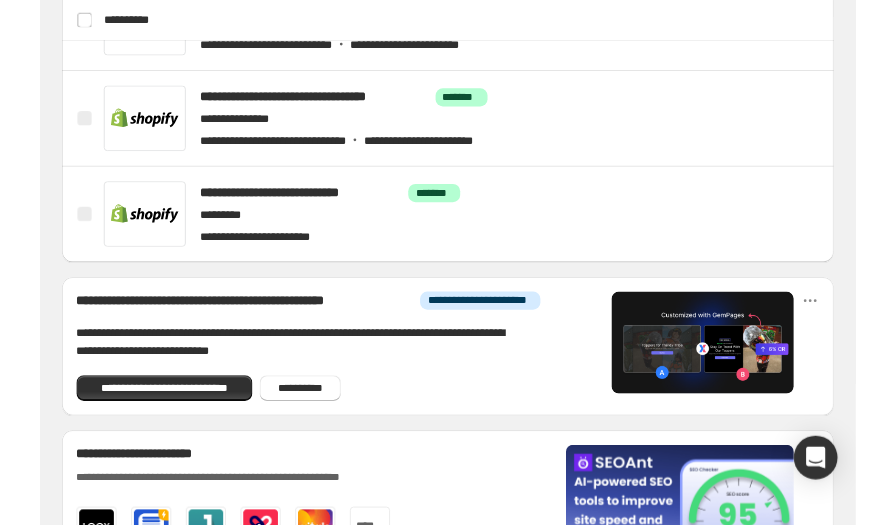 scroll, scrollTop: 982, scrollLeft: 0, axis: vertical 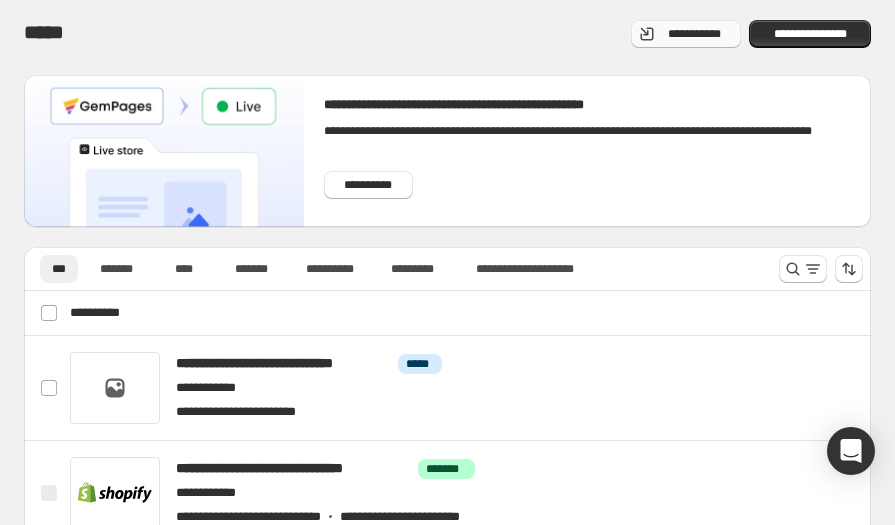 click on "**********" at bounding box center [694, 34] 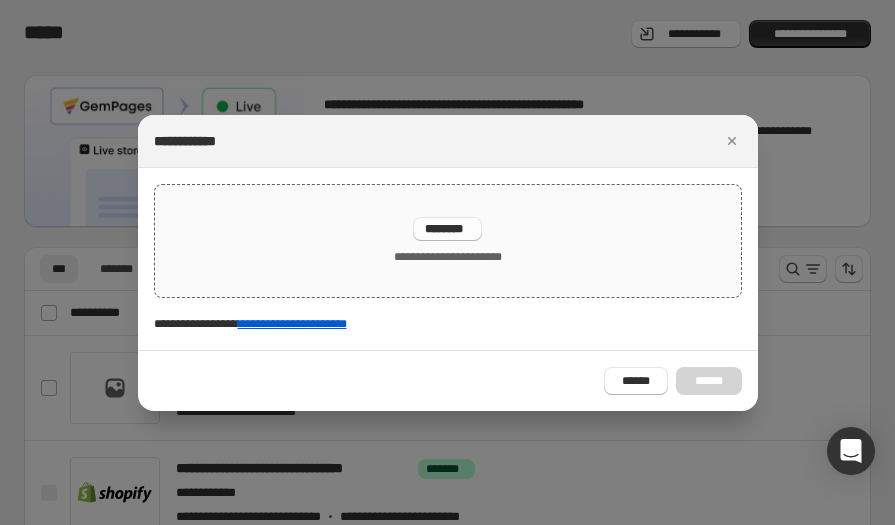 click on "********" at bounding box center (447, 229) 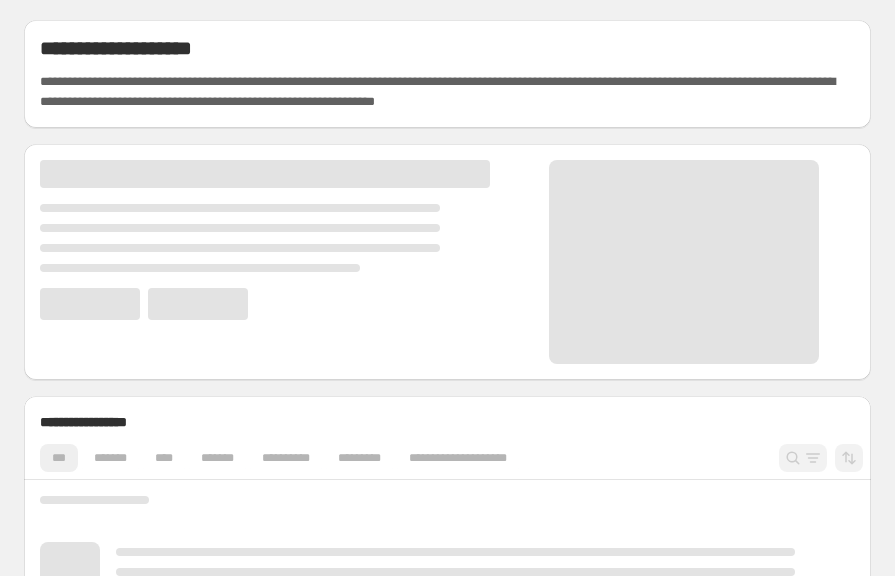 scroll, scrollTop: 0, scrollLeft: 0, axis: both 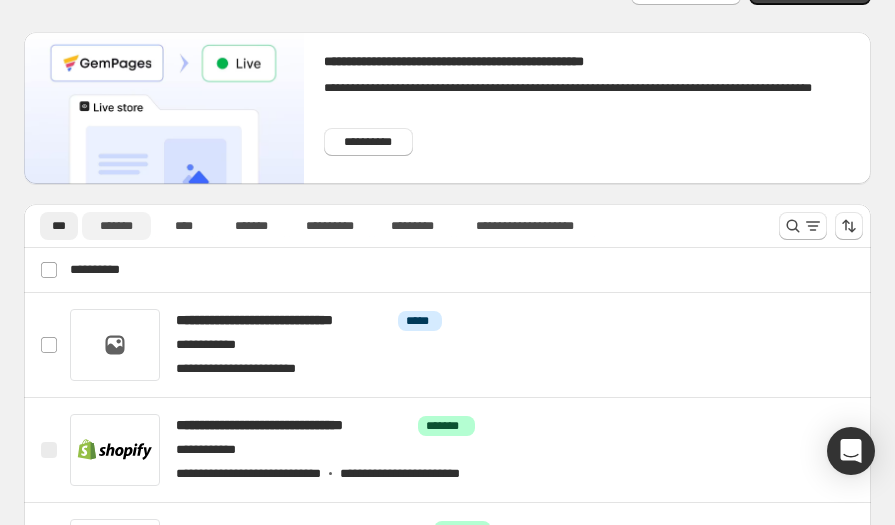 click on "*******" at bounding box center (116, 226) 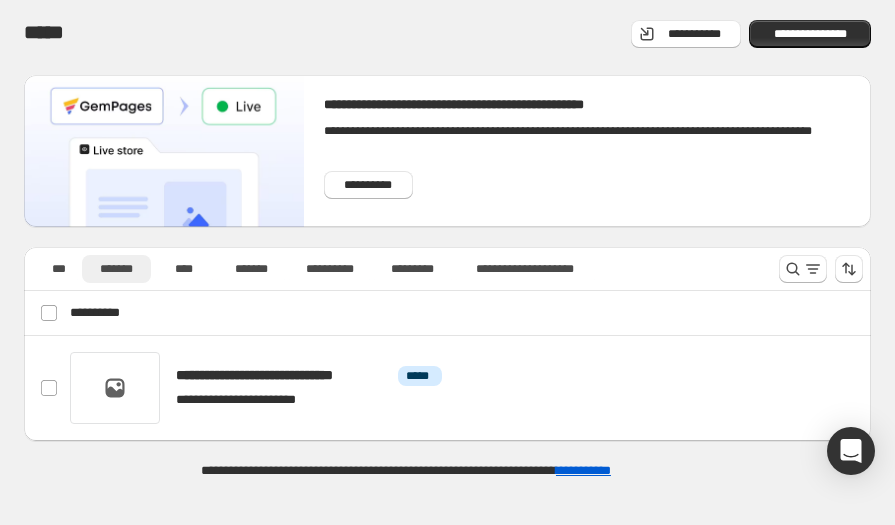scroll, scrollTop: 0, scrollLeft: 0, axis: both 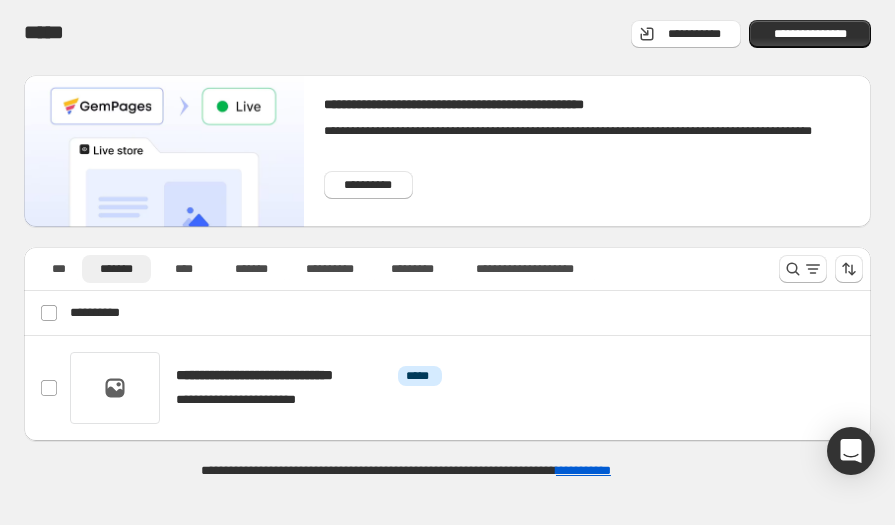 click on "**********" at bounding box center [682, 31] 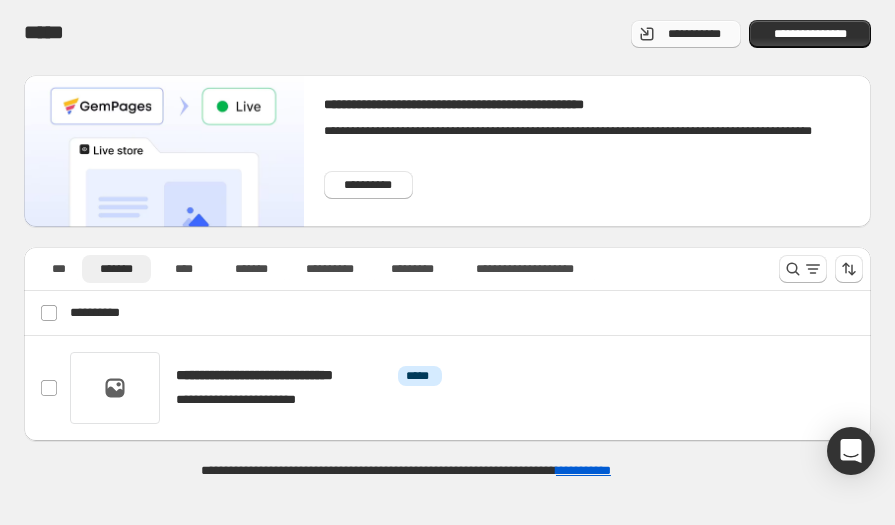 click on "**********" at bounding box center (694, 34) 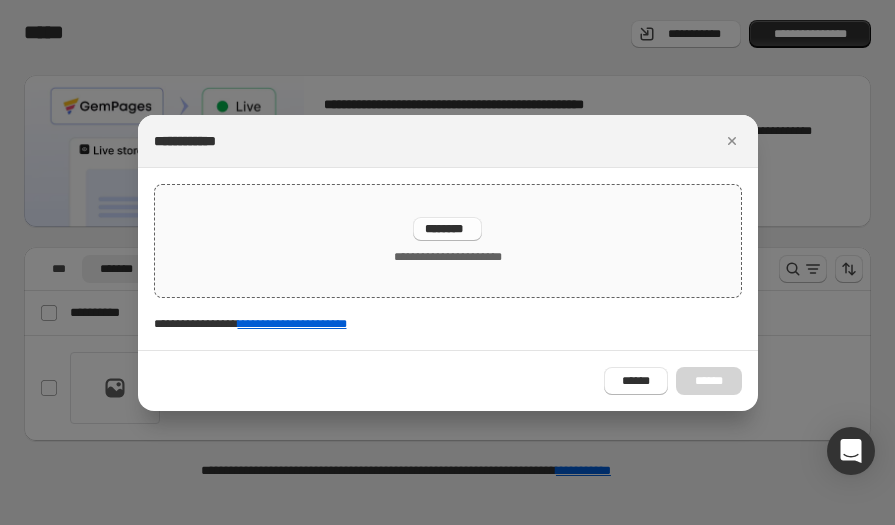 click on "**********" at bounding box center (447, 241) 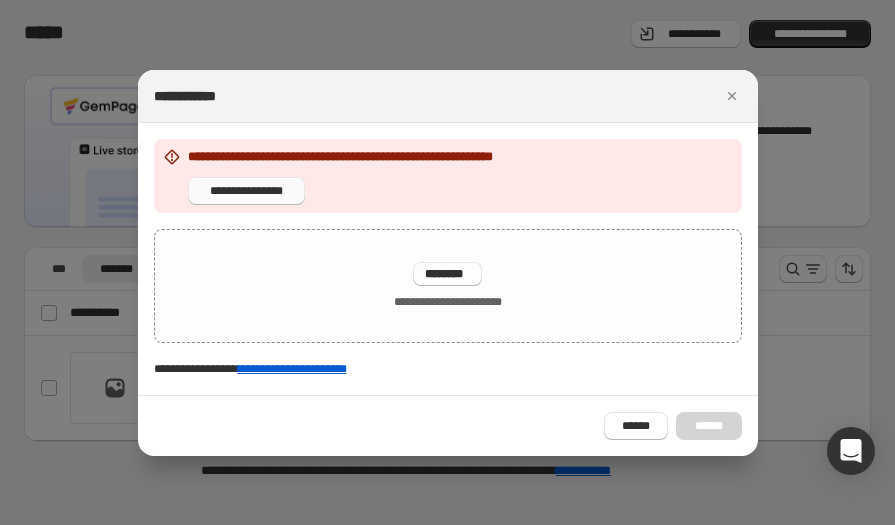click on "**********" at bounding box center [247, 191] 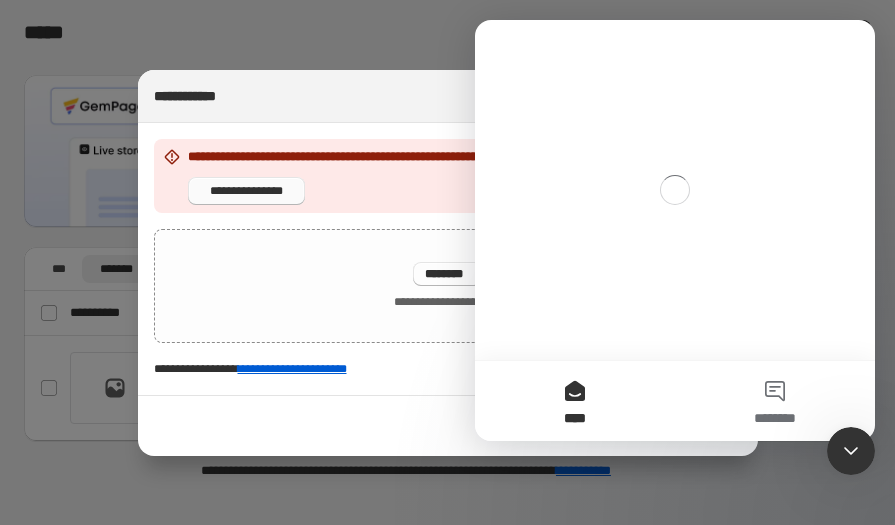 scroll, scrollTop: 0, scrollLeft: 0, axis: both 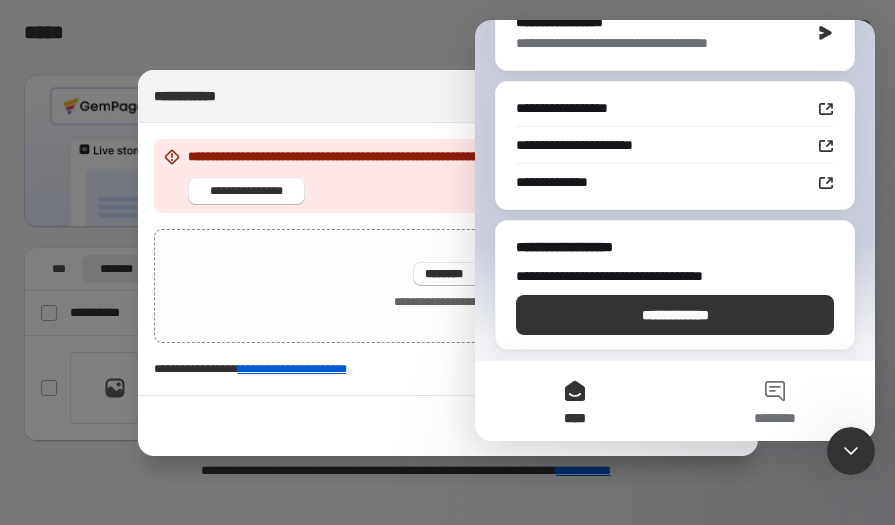 click at bounding box center [447, 262] 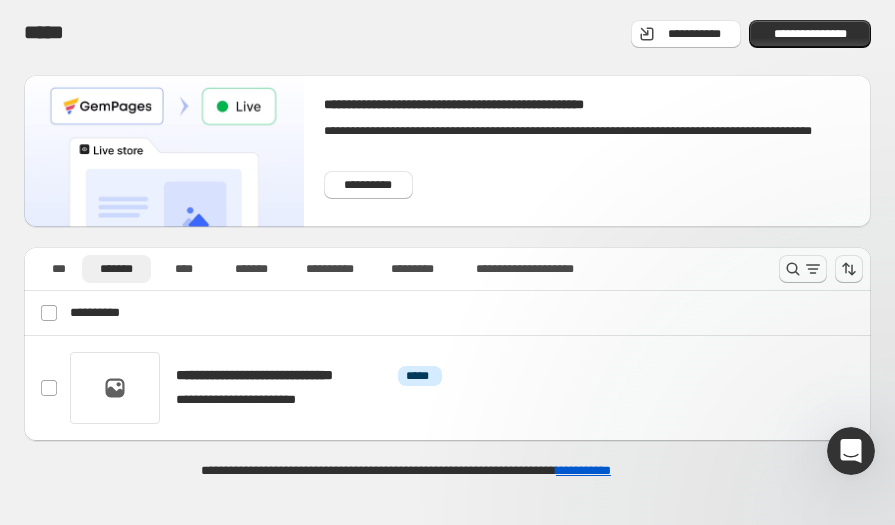 scroll, scrollTop: 0, scrollLeft: 0, axis: both 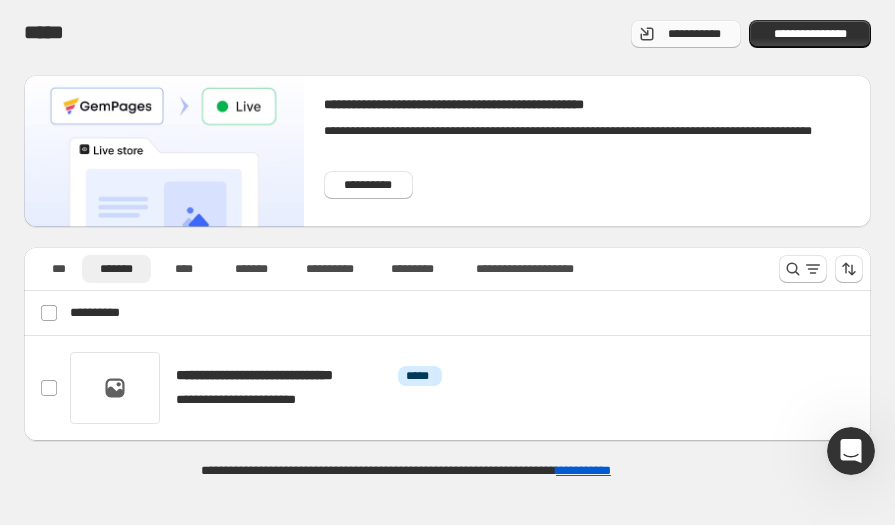 click on "**********" at bounding box center (686, 34) 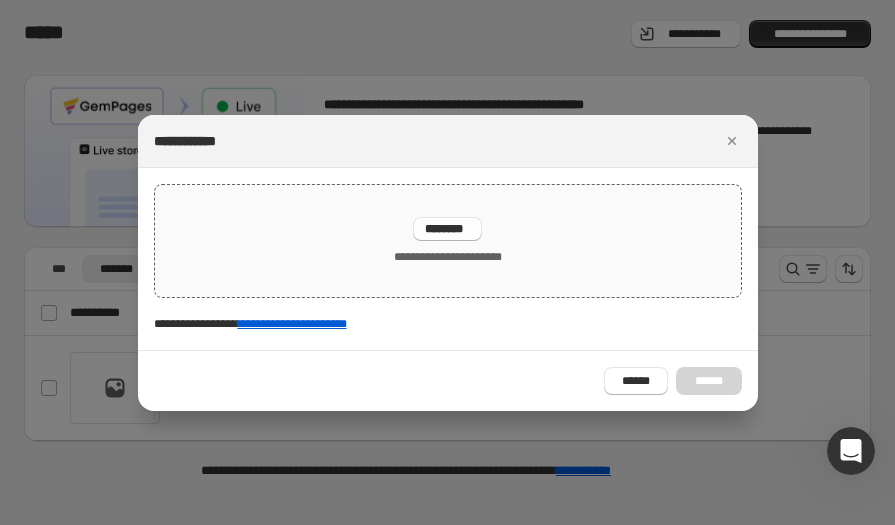 click on "********" at bounding box center (447, 229) 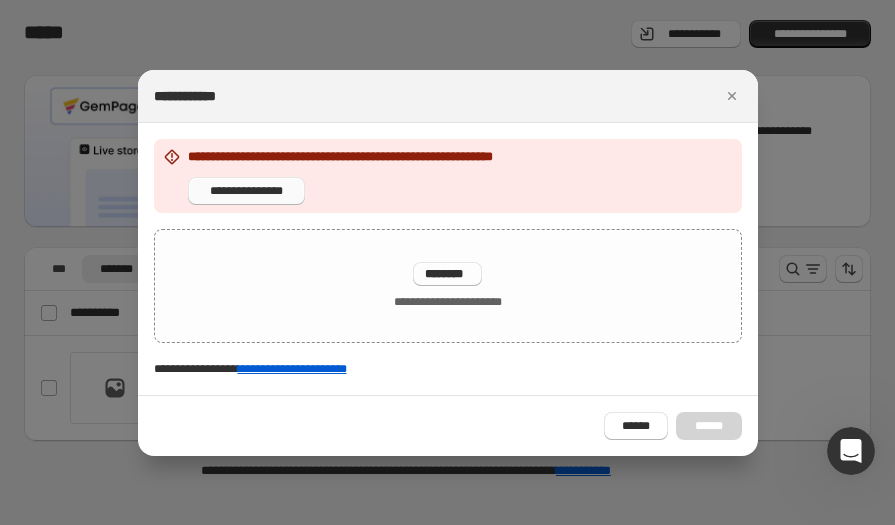 click on "**********" at bounding box center (247, 191) 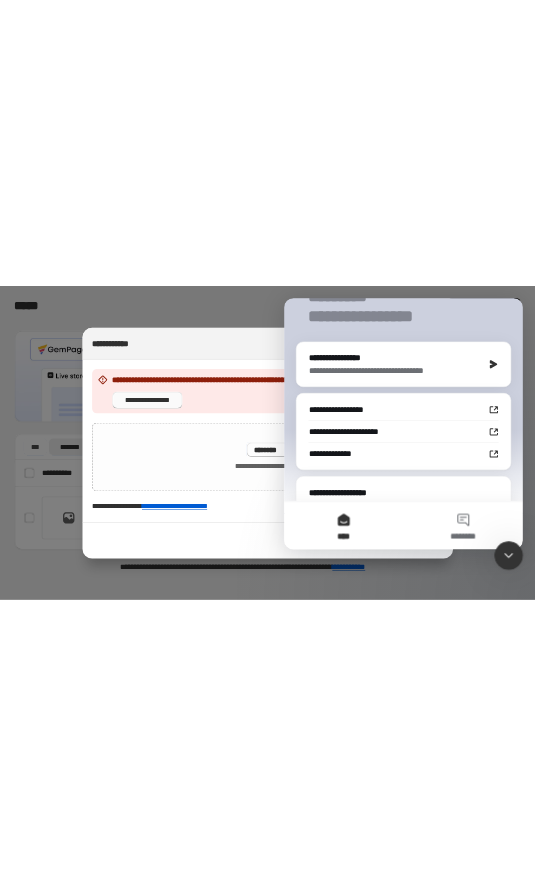 scroll, scrollTop: 158, scrollLeft: 0, axis: vertical 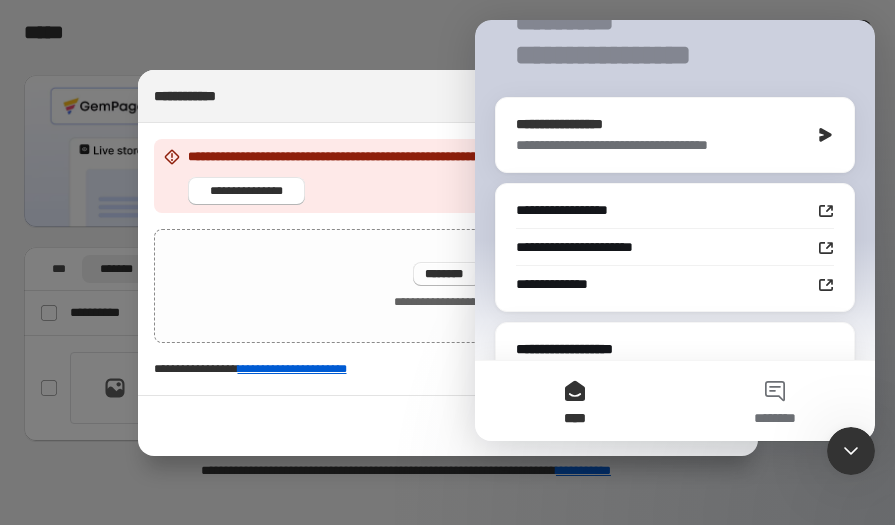 click on "**********" at bounding box center (662, 124) 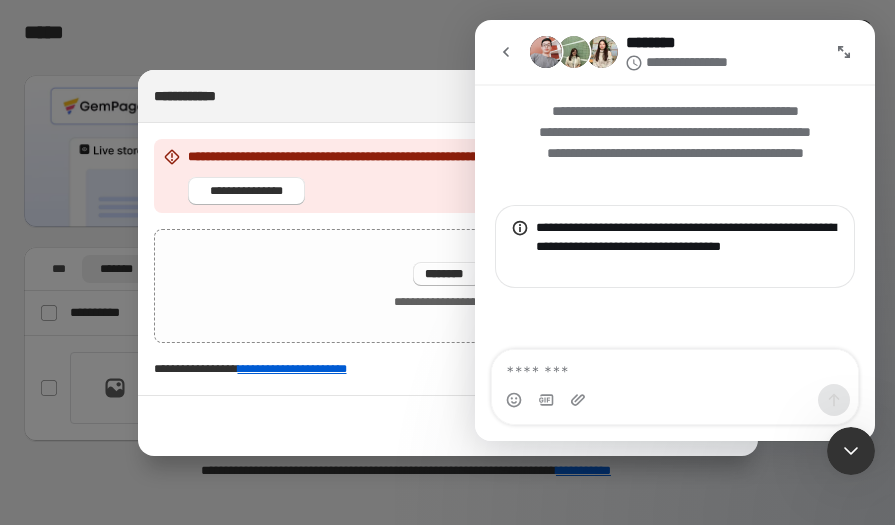 click at bounding box center (675, 367) 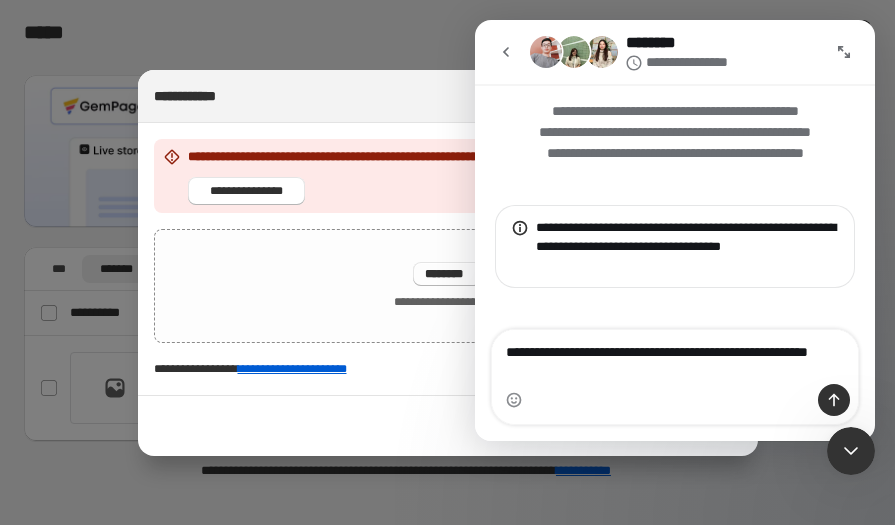 click on "**********" at bounding box center [675, 357] 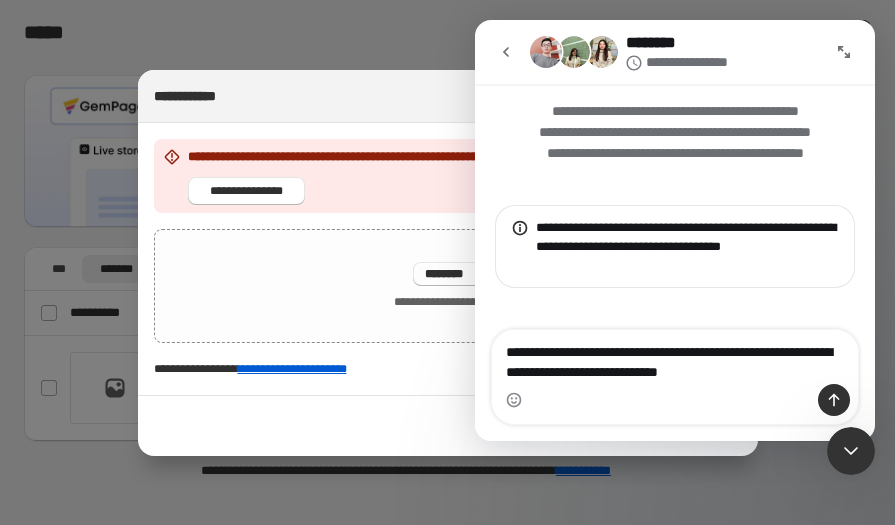 click on "**********" at bounding box center [675, 357] 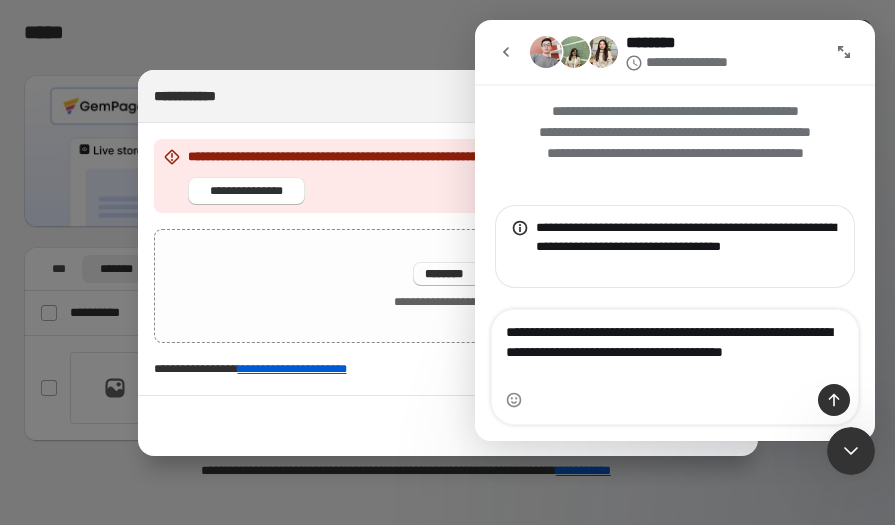 click on "**********" at bounding box center [675, 347] 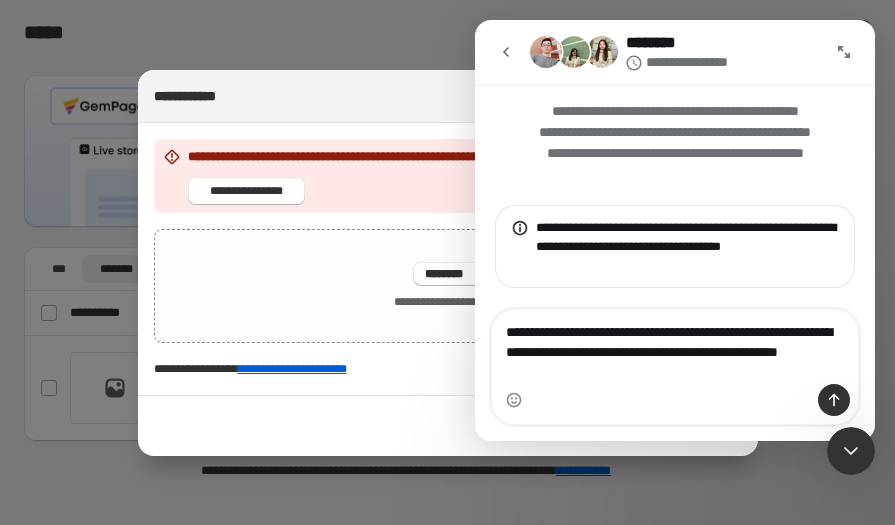 click on "**********" at bounding box center [675, 347] 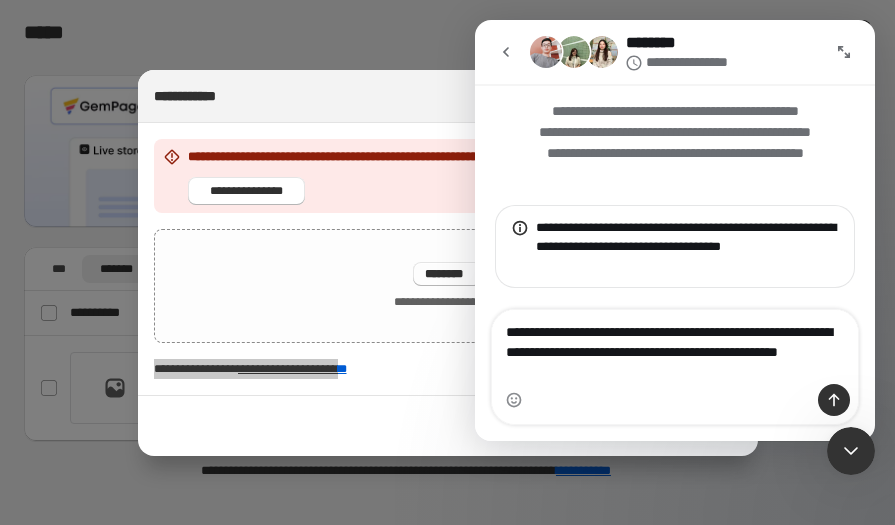 click on "**********" at bounding box center [675, 347] 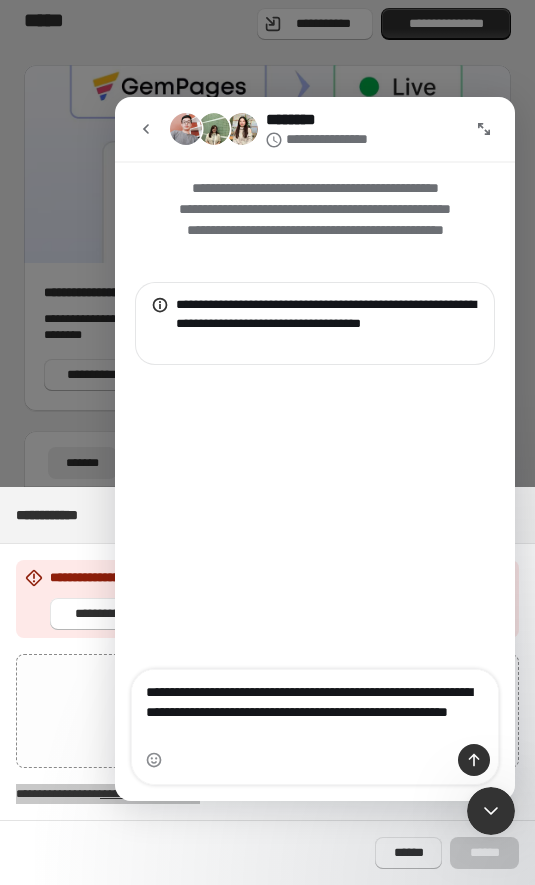 scroll, scrollTop: 0, scrollLeft: 42, axis: horizontal 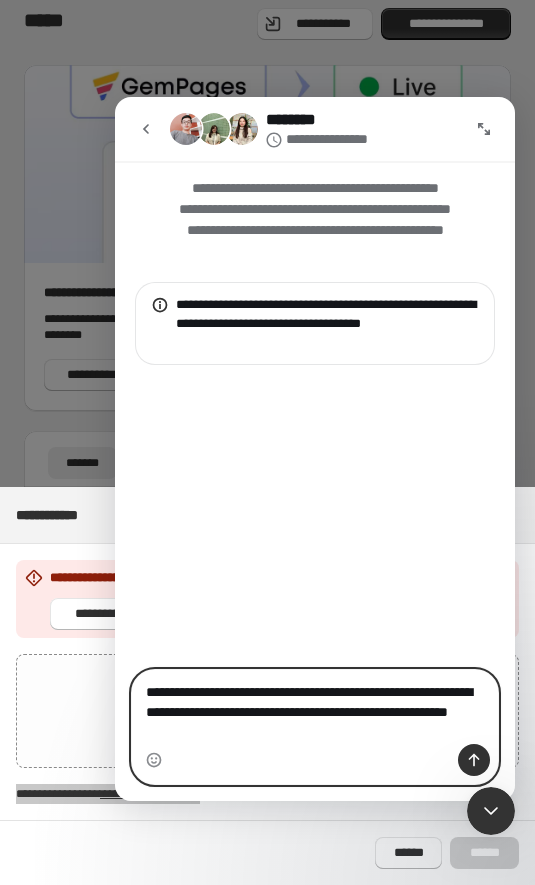 click on "**********" at bounding box center (315, 707) 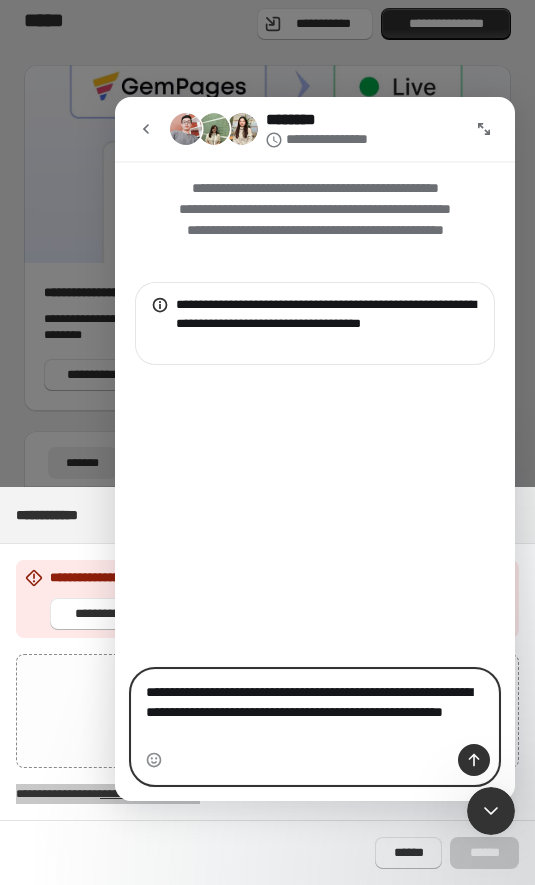 click on "**********" at bounding box center (315, 707) 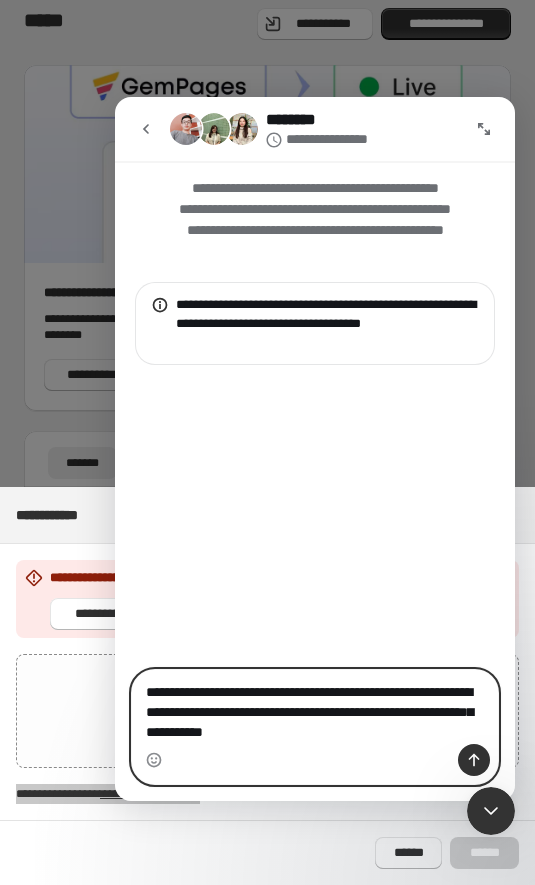 type on "**********" 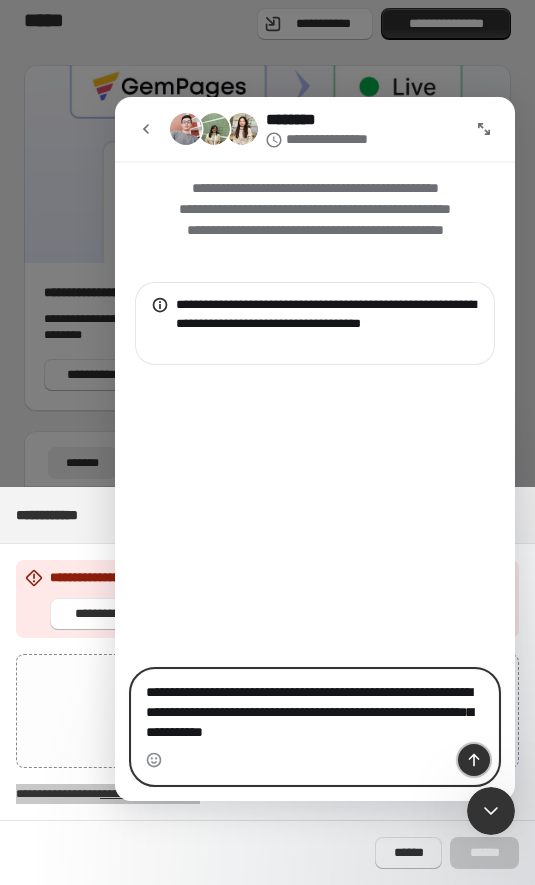 click 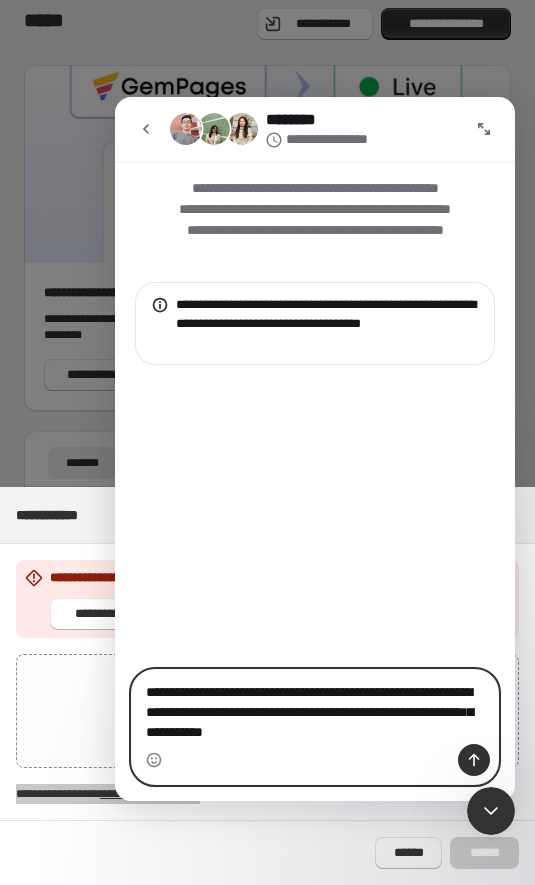 type 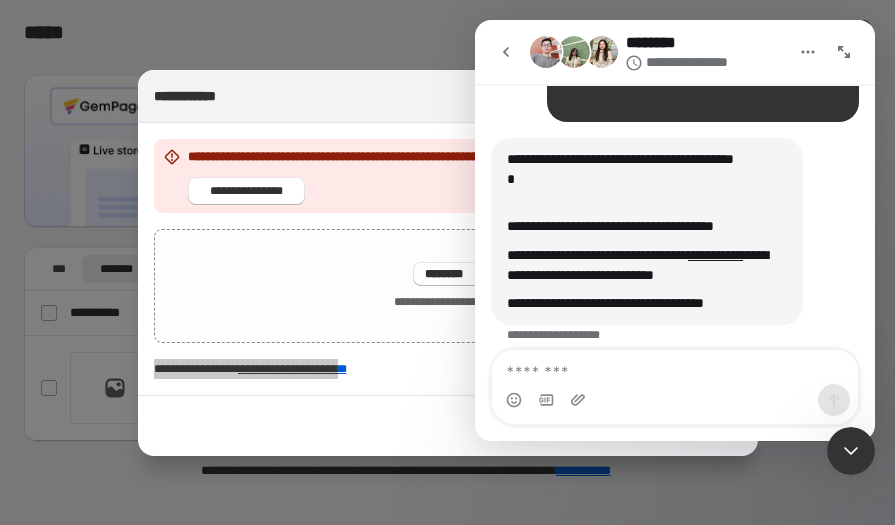 scroll, scrollTop: 307, scrollLeft: 0, axis: vertical 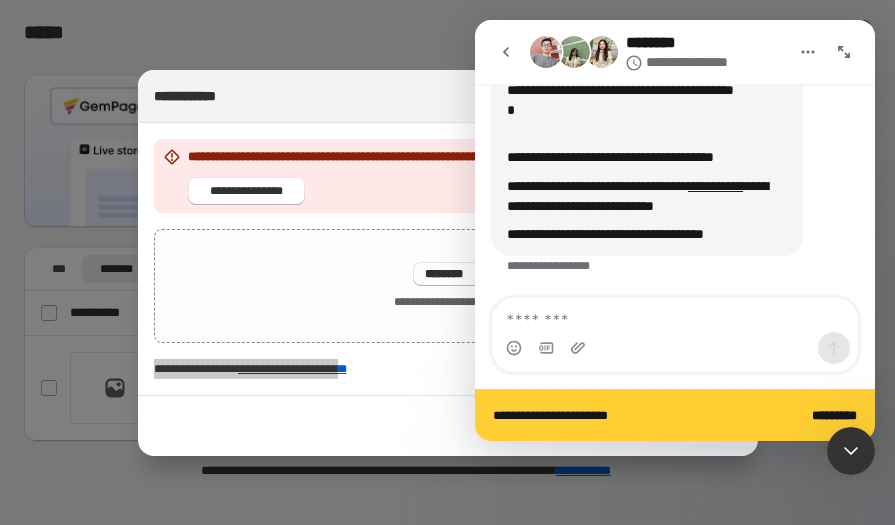 click on "**********" at bounding box center [675, 184] 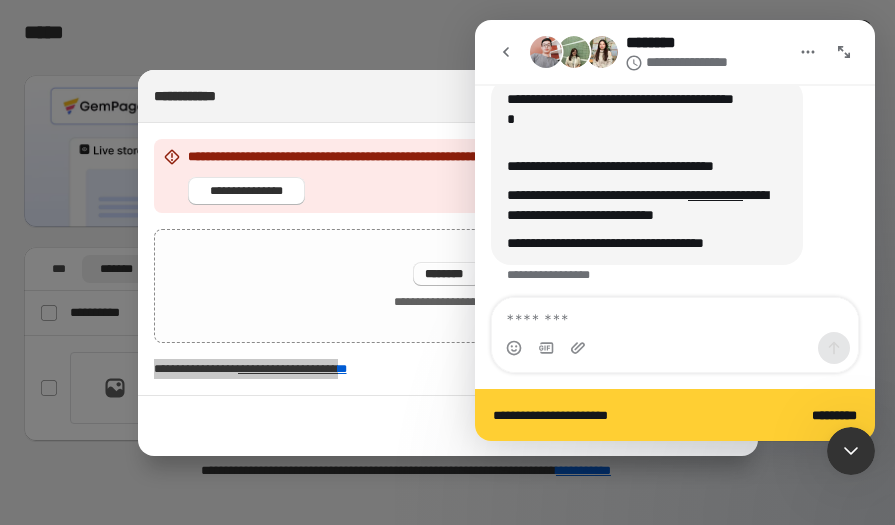 scroll, scrollTop: 340, scrollLeft: 0, axis: vertical 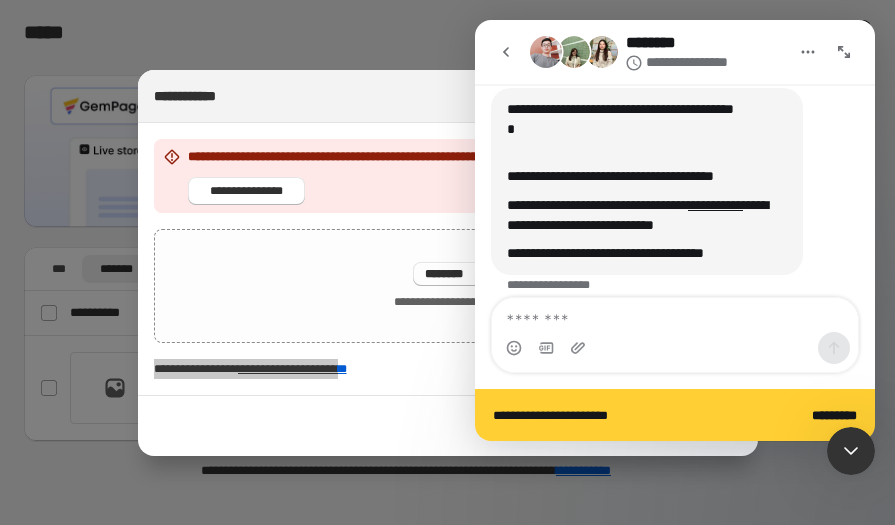click on "*********" at bounding box center [834, 415] 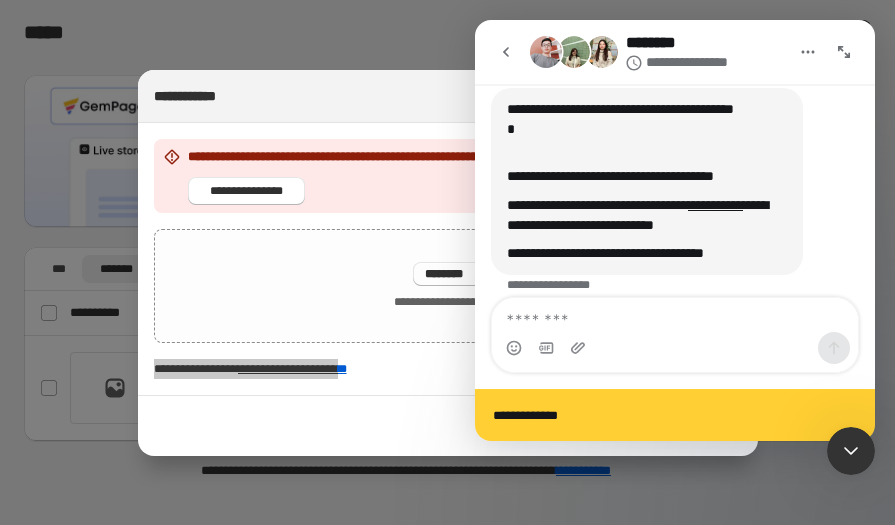 click on "**********" at bounding box center [675, 415] 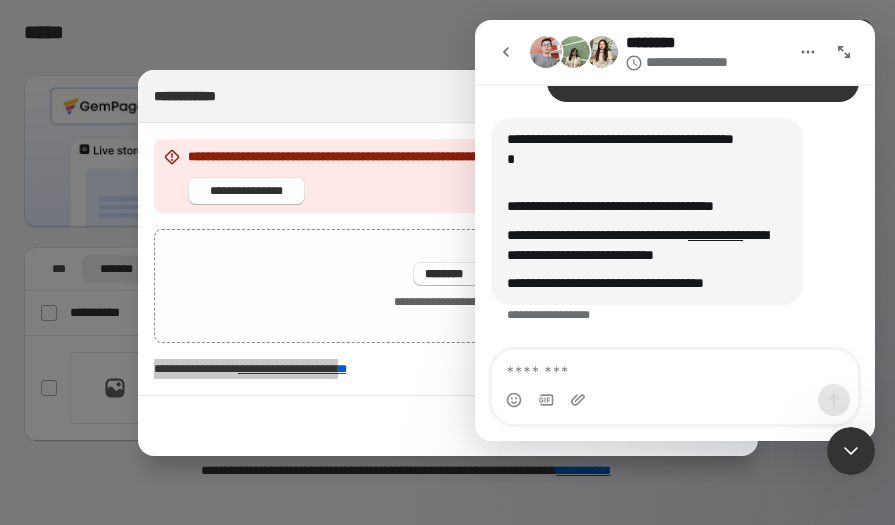 scroll, scrollTop: 307, scrollLeft: 0, axis: vertical 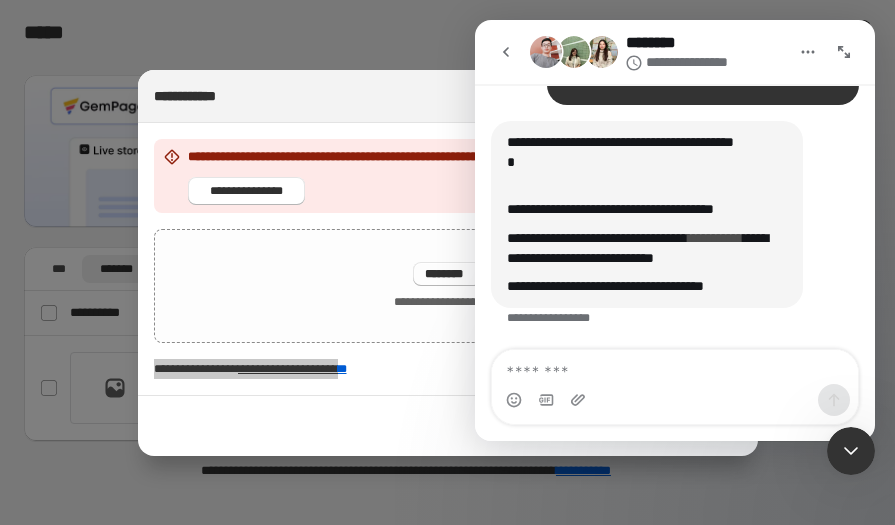 click on "**********" at bounding box center (715, 238) 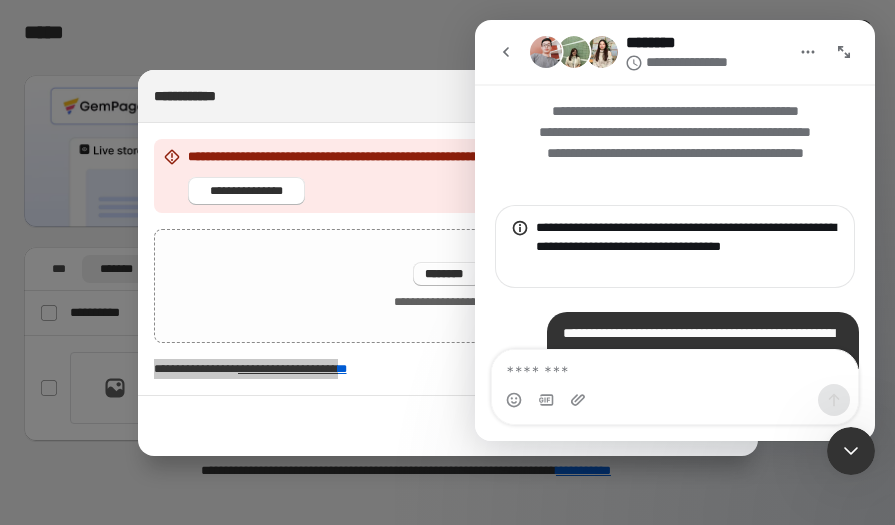 scroll, scrollTop: 0, scrollLeft: 0, axis: both 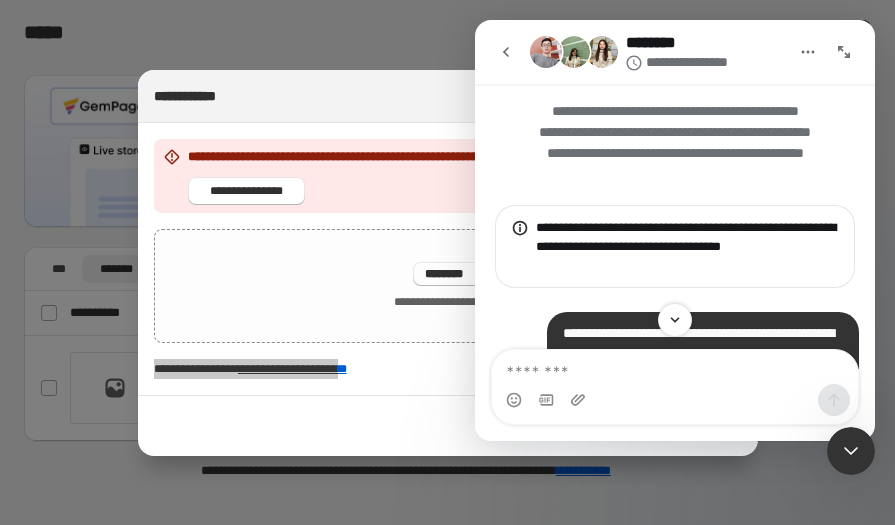 click at bounding box center (851, 451) 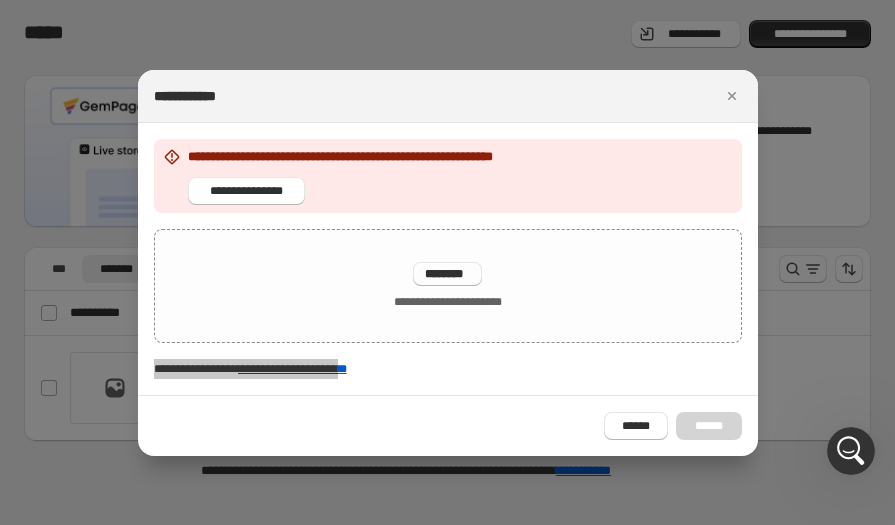 click at bounding box center [851, 451] 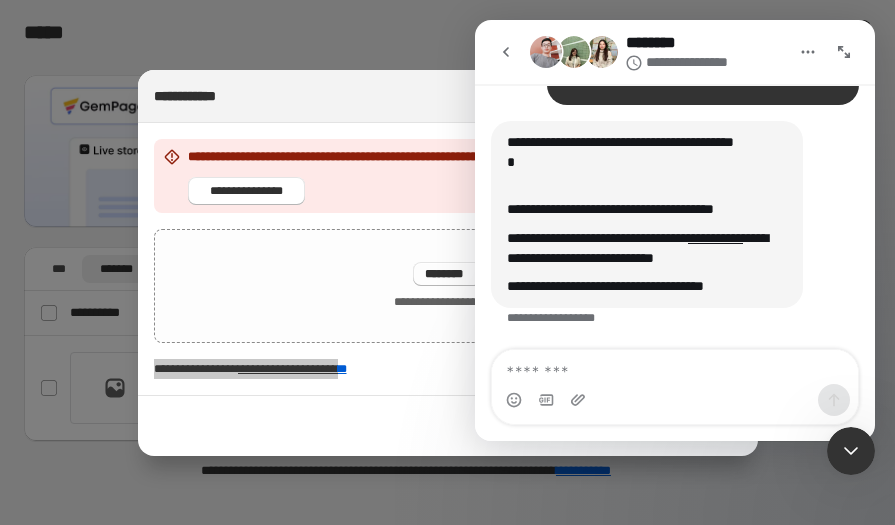 click 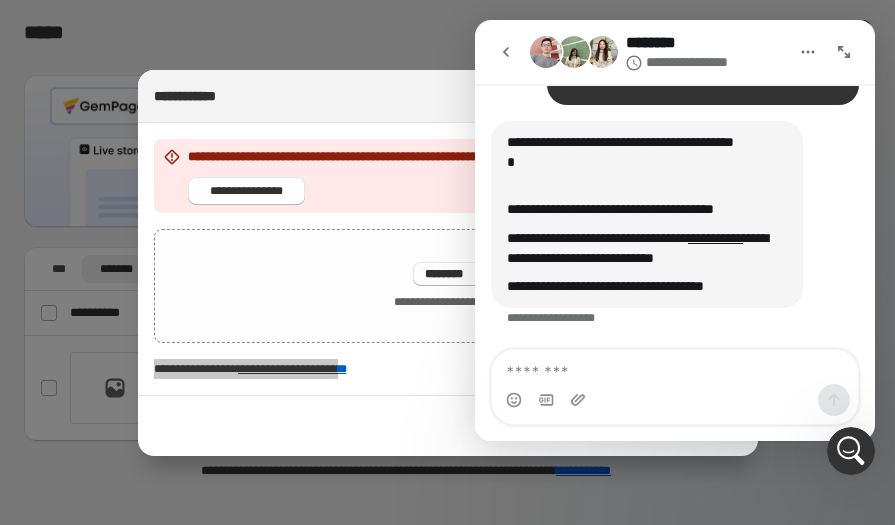 scroll, scrollTop: 307, scrollLeft: 0, axis: vertical 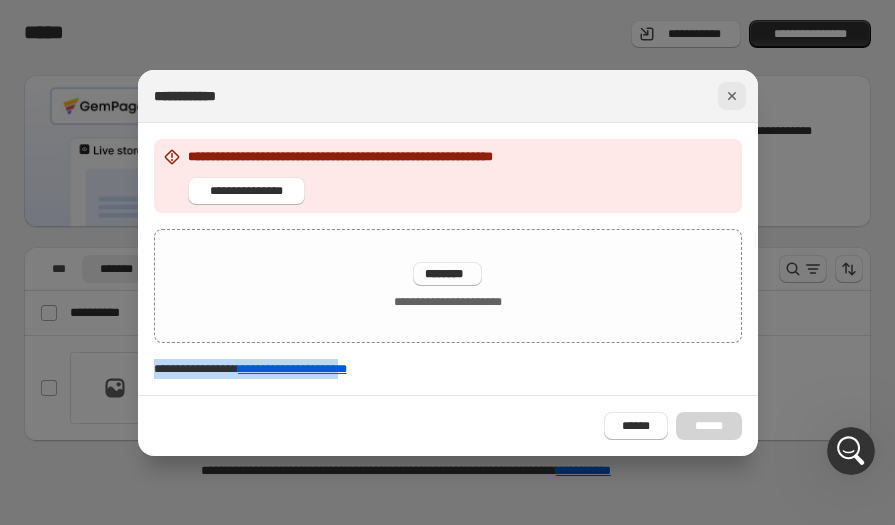 click at bounding box center [732, 96] 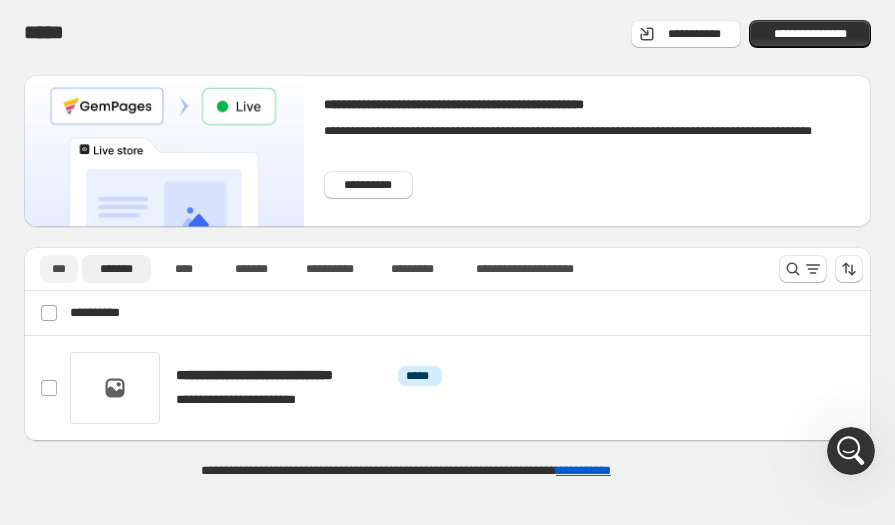 click on "***" at bounding box center [59, 269] 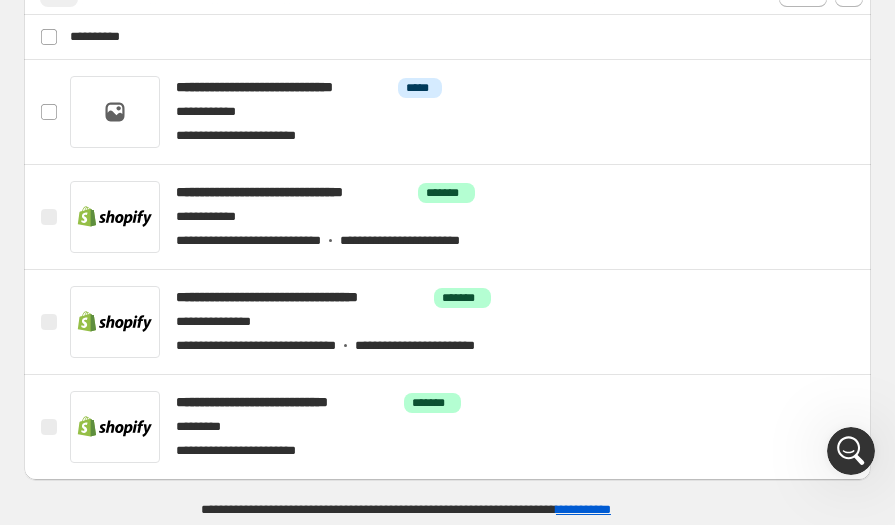 scroll, scrollTop: 277, scrollLeft: 0, axis: vertical 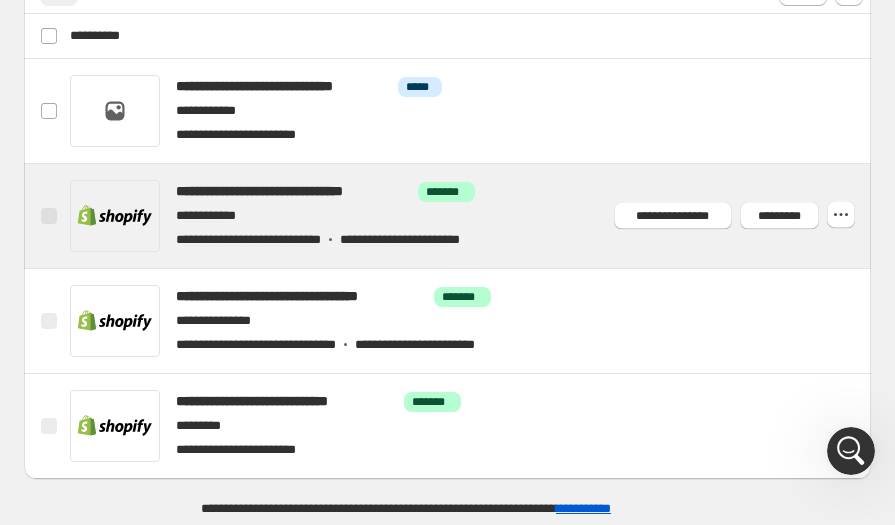 click on "**********" at bounding box center [49, 216] 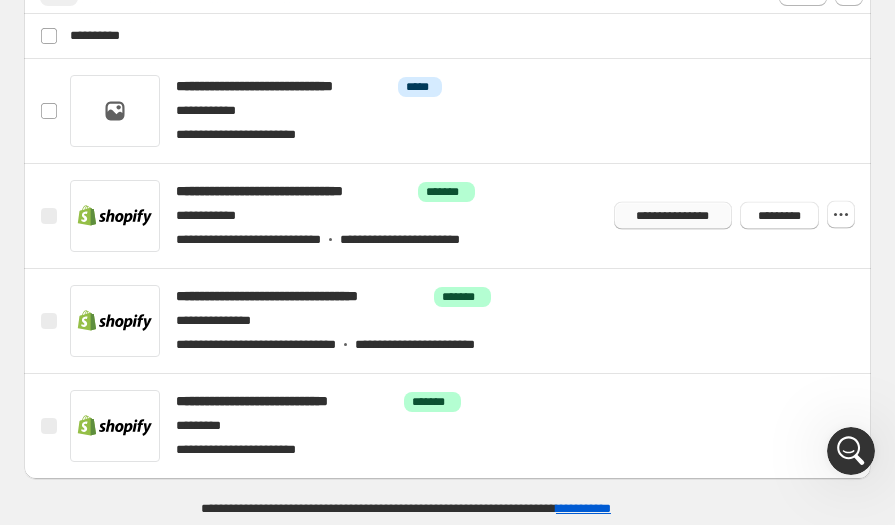 click on "**********" at bounding box center [673, 216] 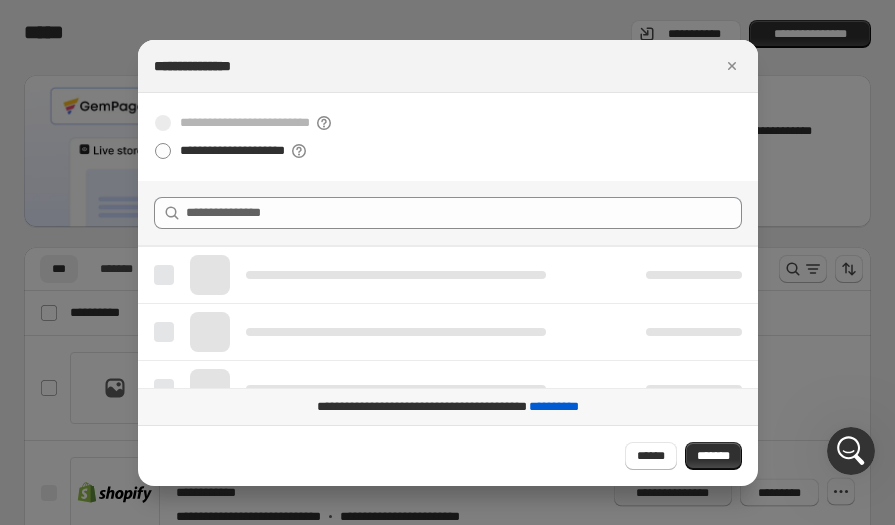 scroll, scrollTop: 0, scrollLeft: 0, axis: both 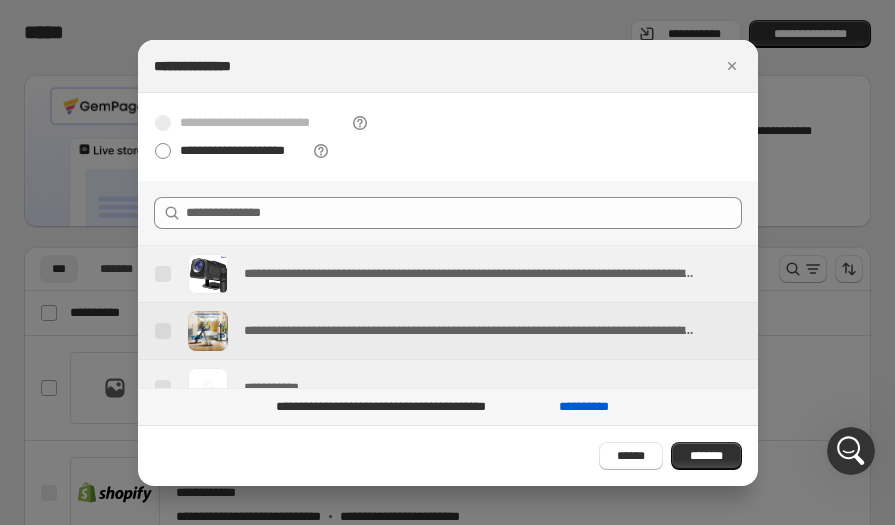 click at bounding box center (163, 331) 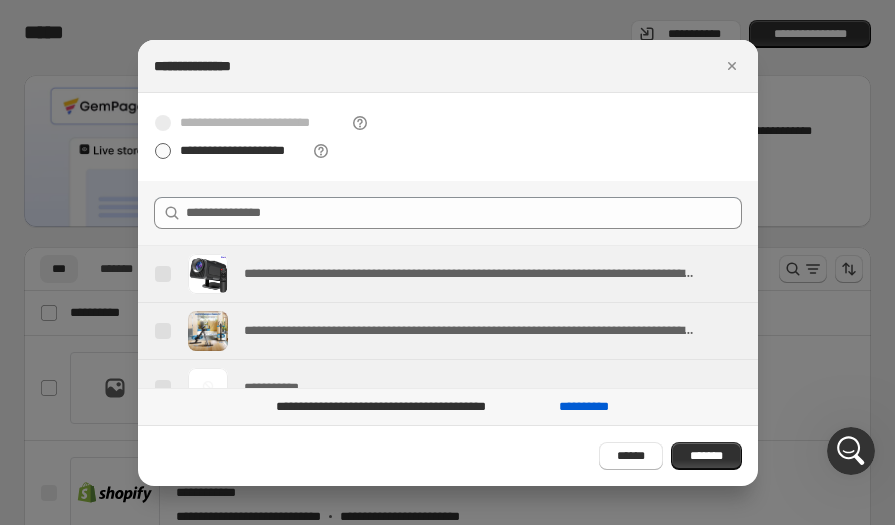 click at bounding box center [163, 151] 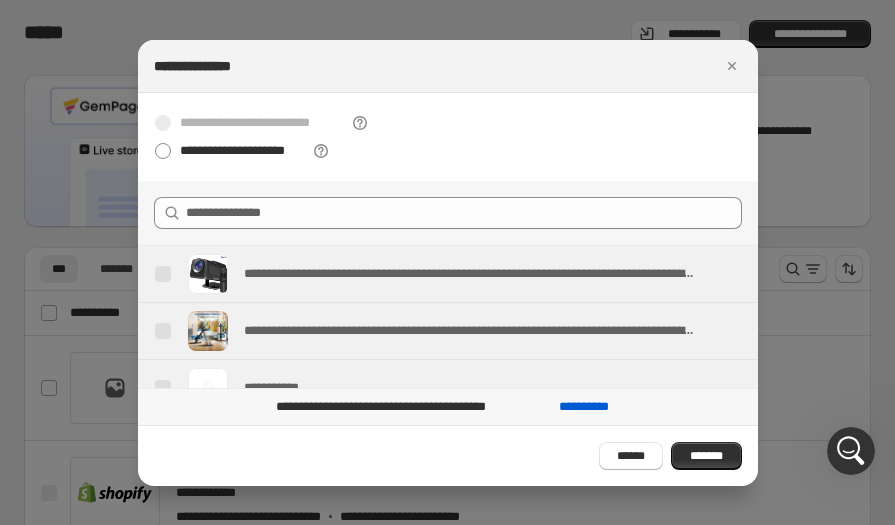 click at bounding box center (163, 123) 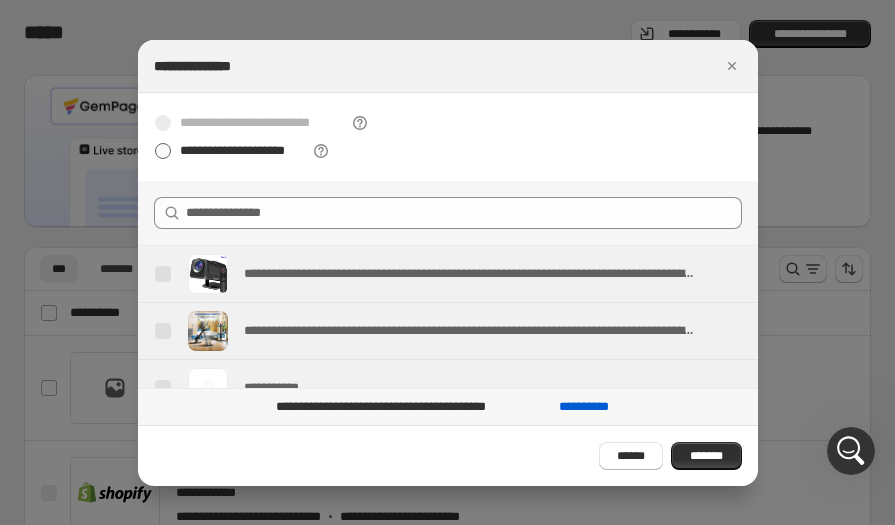 click on "**********" at bounding box center [448, 151] 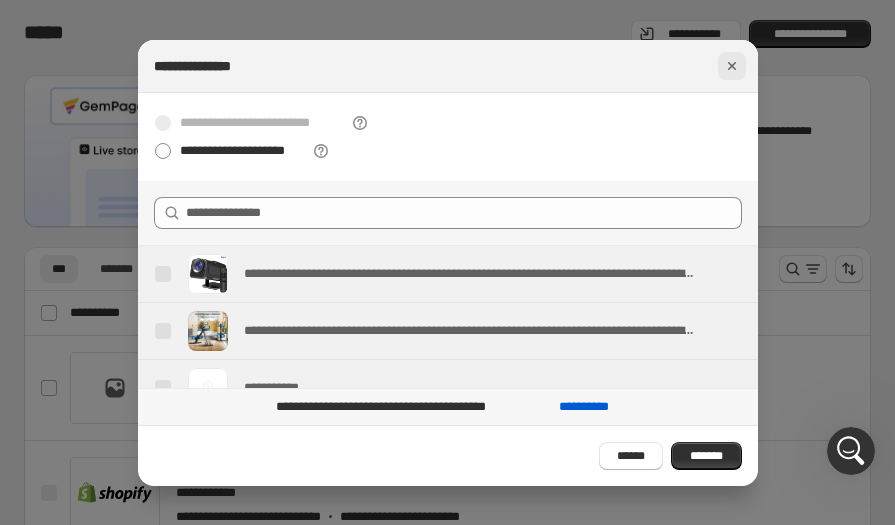 click 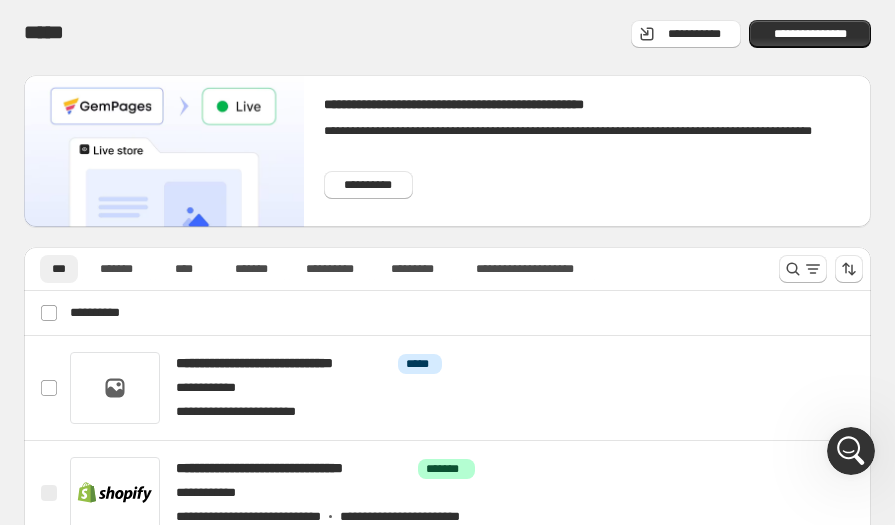 scroll, scrollTop: 277, scrollLeft: 0, axis: vertical 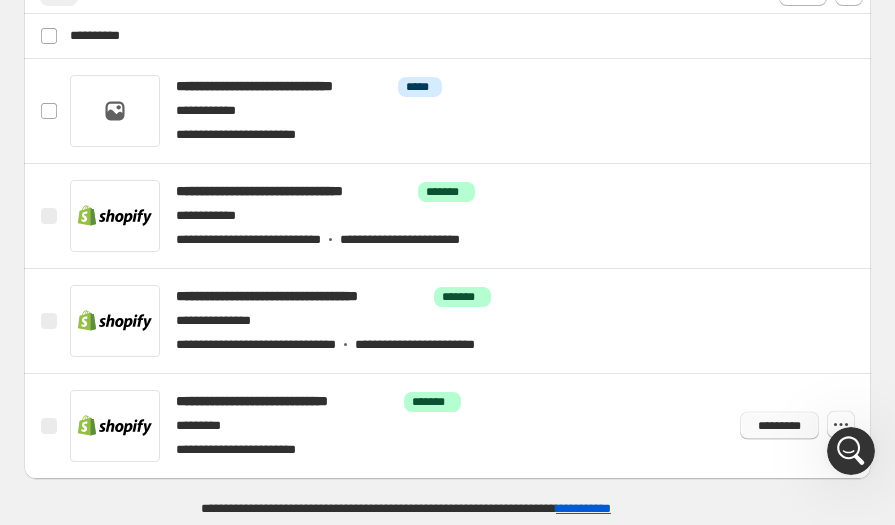 click on "*********" at bounding box center [779, 426] 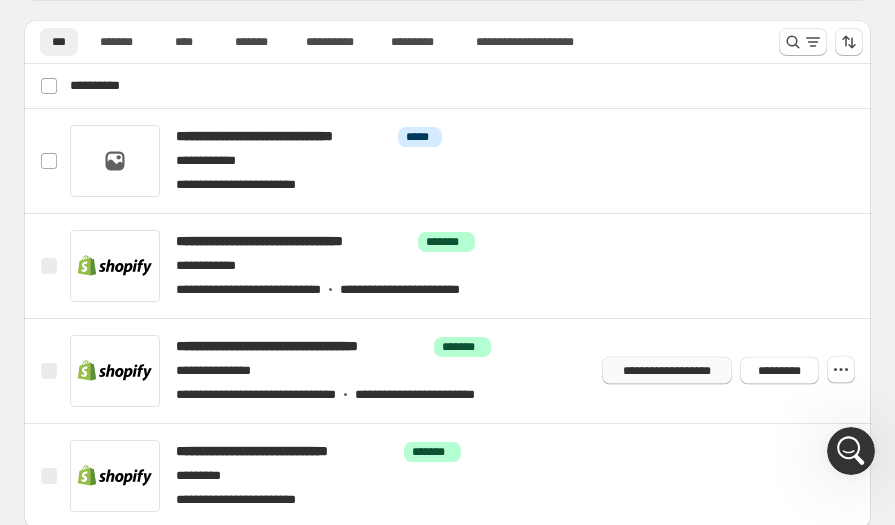 click on "**********" at bounding box center (666, 371) 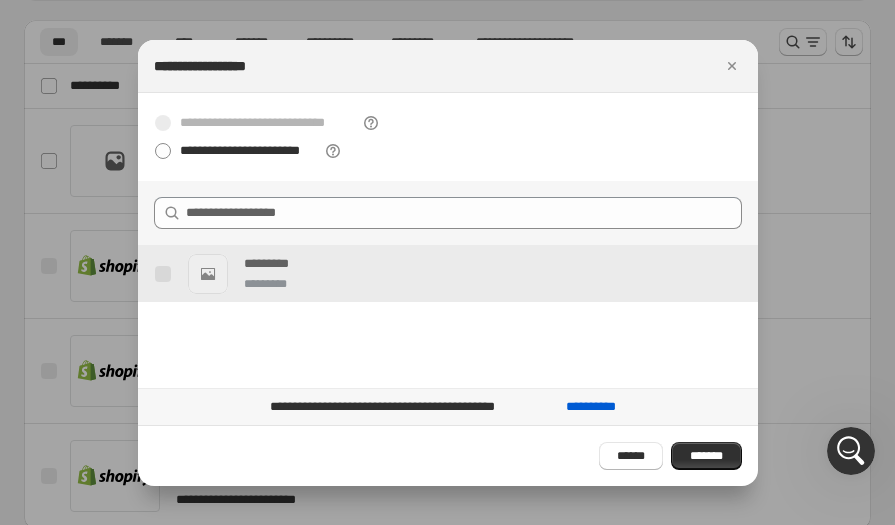 click at bounding box center [163, 274] 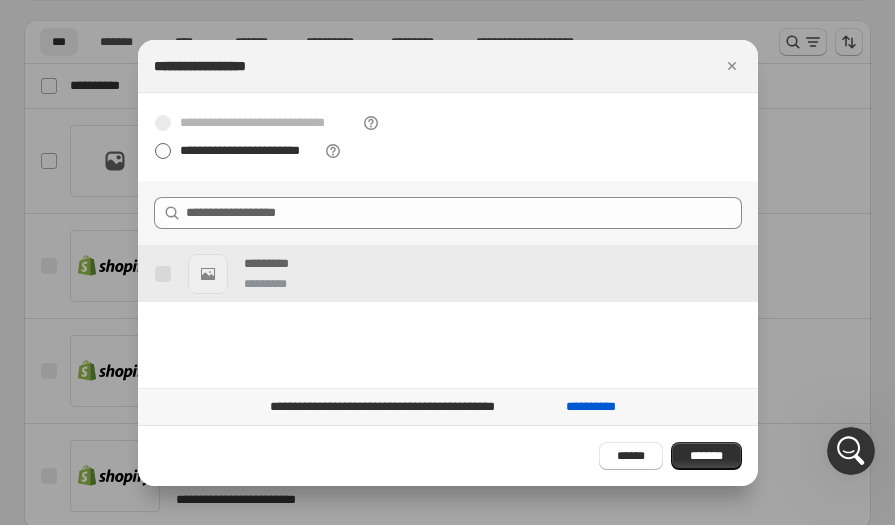 click on "**********" at bounding box center (249, 151) 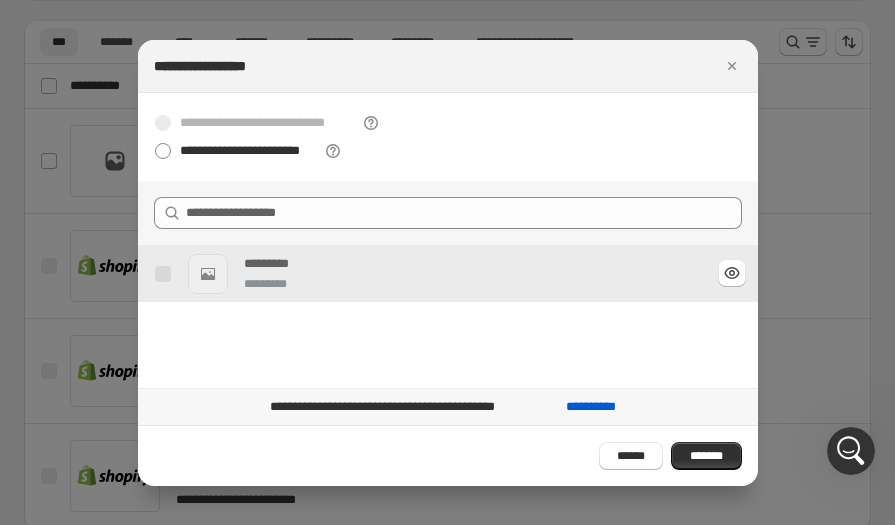 click on "*********" at bounding box center (469, 264) 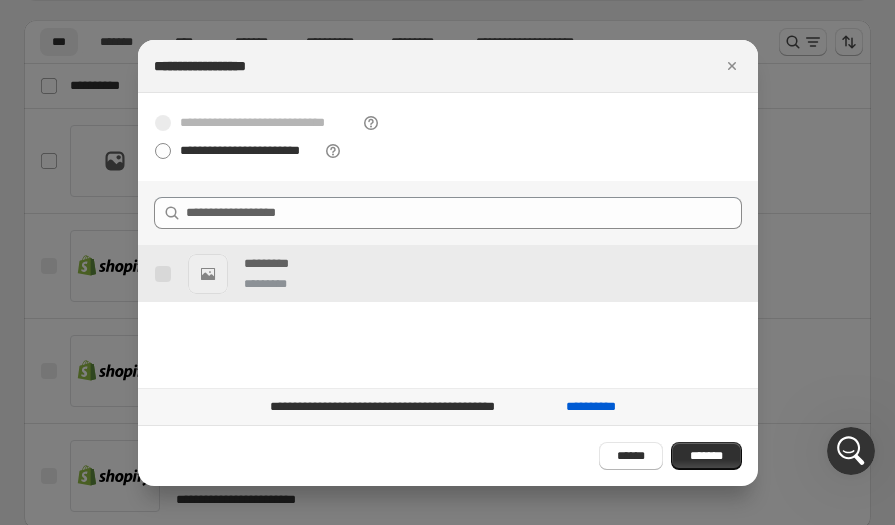click at bounding box center (447, 262) 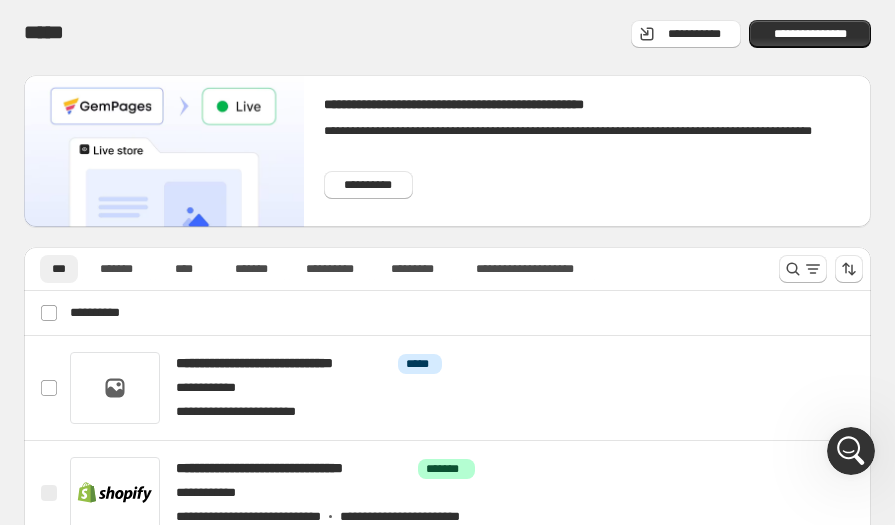 scroll, scrollTop: 0, scrollLeft: 0, axis: both 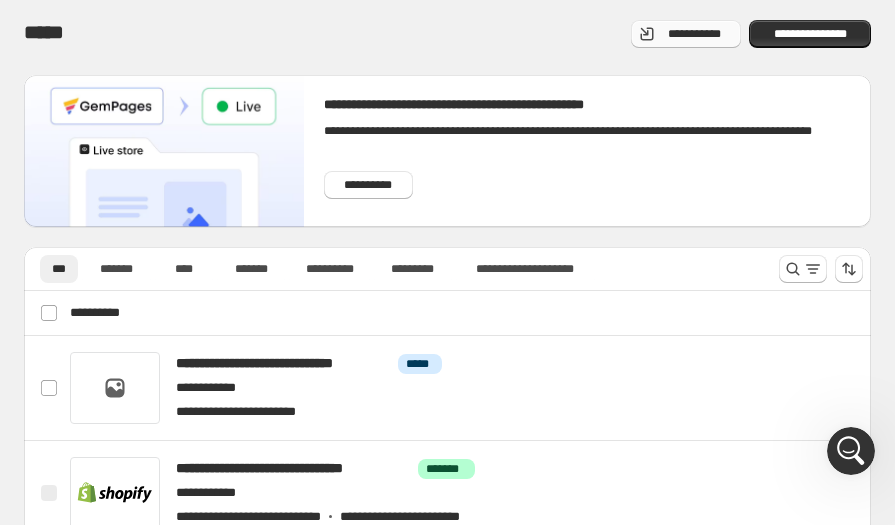 click on "**********" at bounding box center (694, 34) 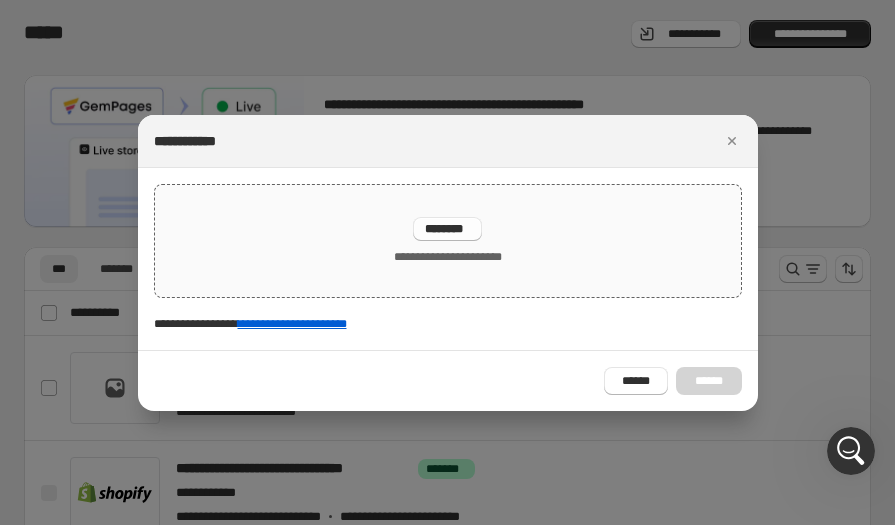 click on "********" at bounding box center [447, 229] 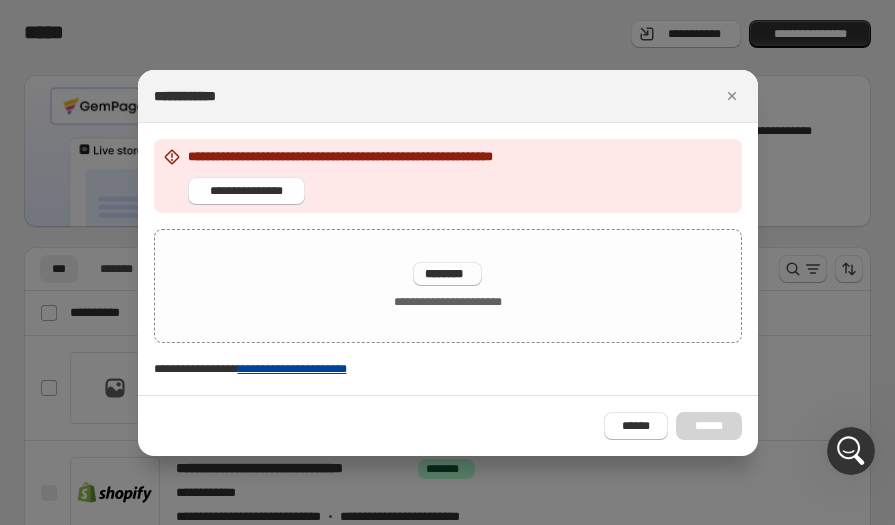 click on "**********" at bounding box center (292, 369) 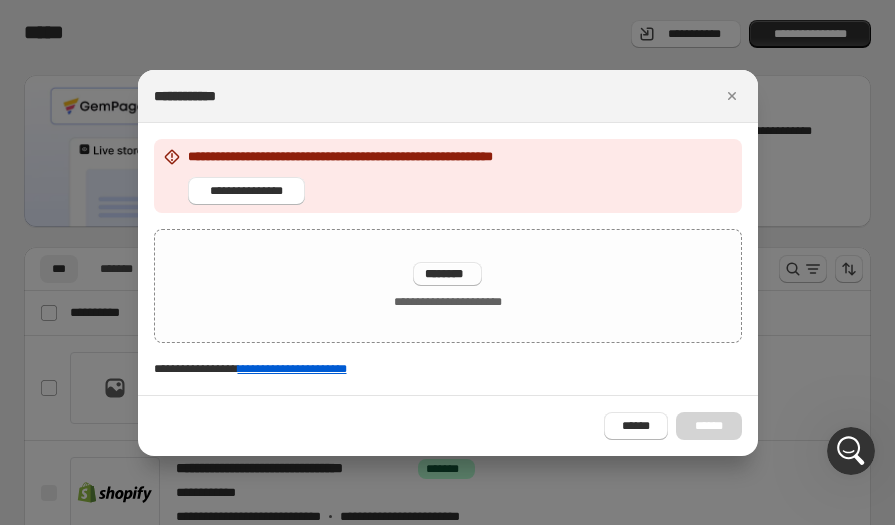 click at bounding box center [851, 451] 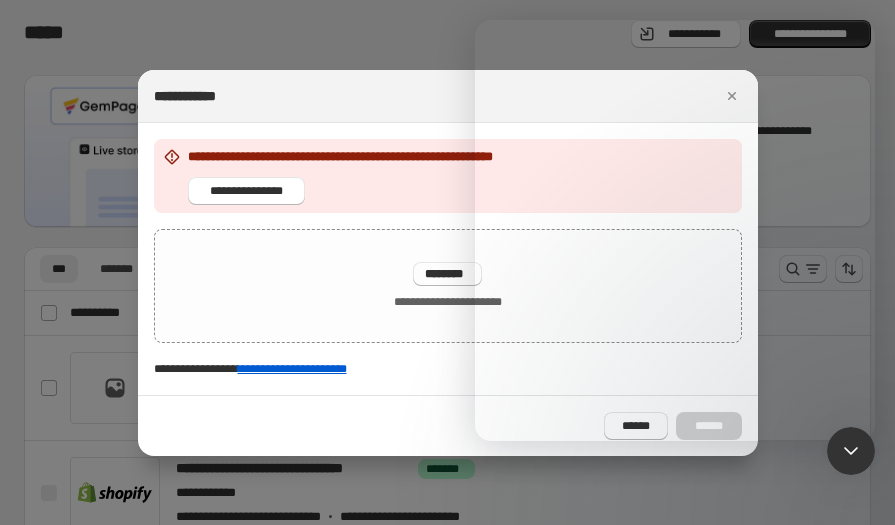scroll, scrollTop: 307, scrollLeft: 0, axis: vertical 